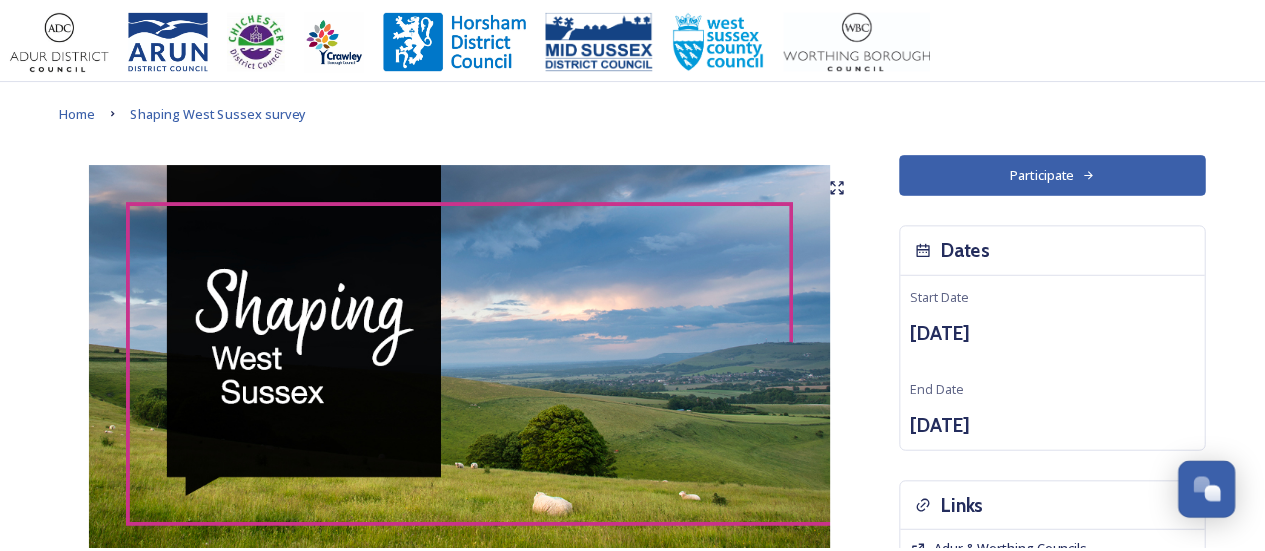 scroll, scrollTop: 0, scrollLeft: 0, axis: both 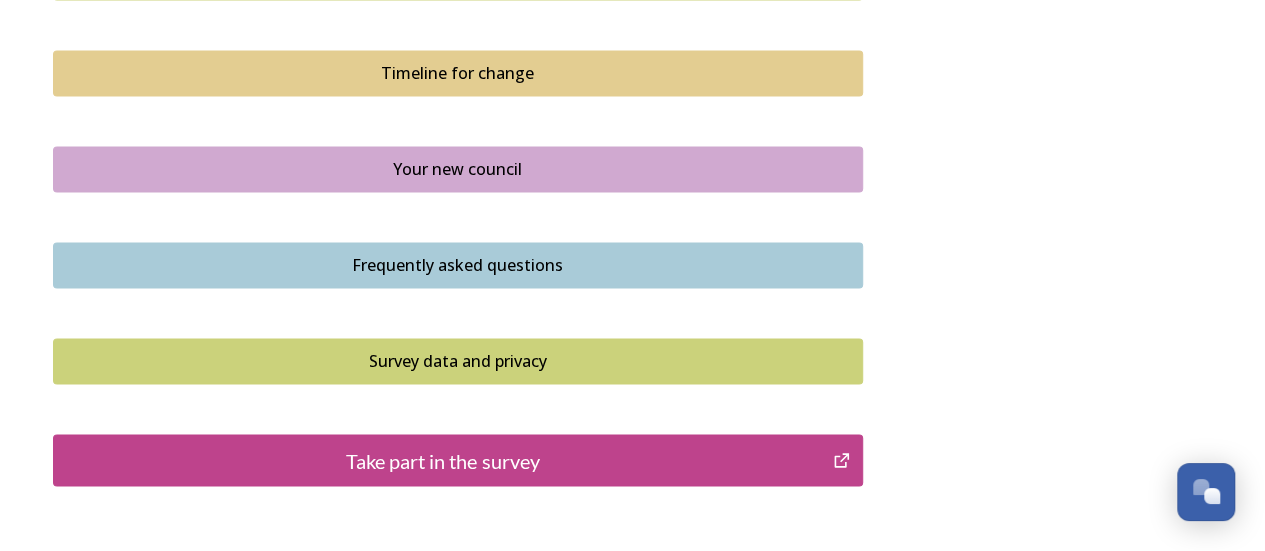 click on "Your new council" at bounding box center (458, 169) 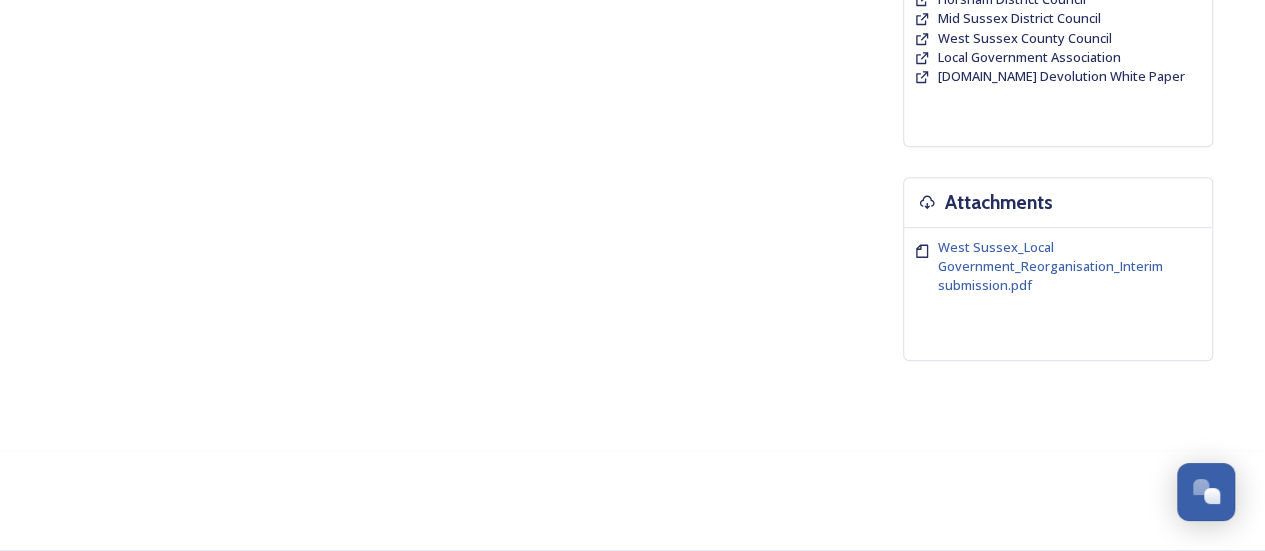 scroll, scrollTop: 0, scrollLeft: 0, axis: both 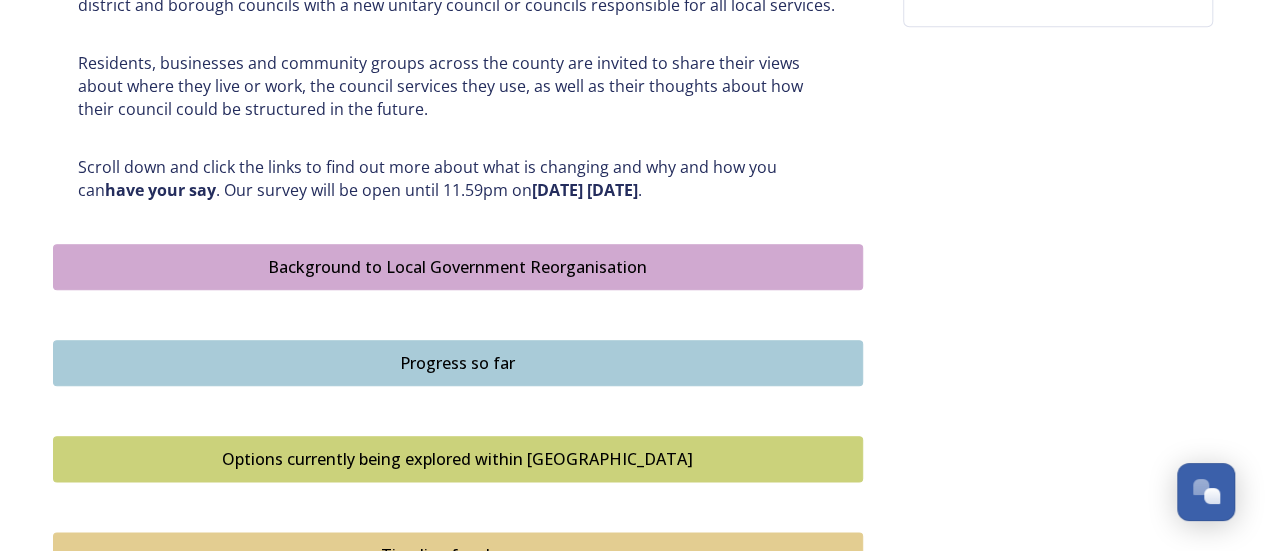 click on "Progress so far" at bounding box center [458, 363] 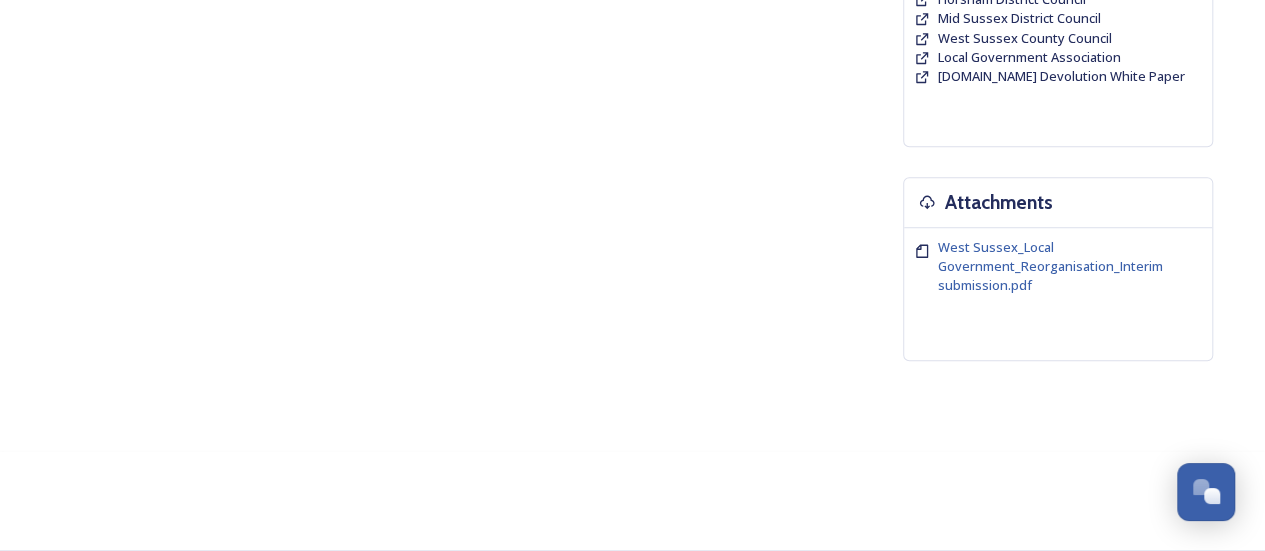 scroll, scrollTop: 0, scrollLeft: 0, axis: both 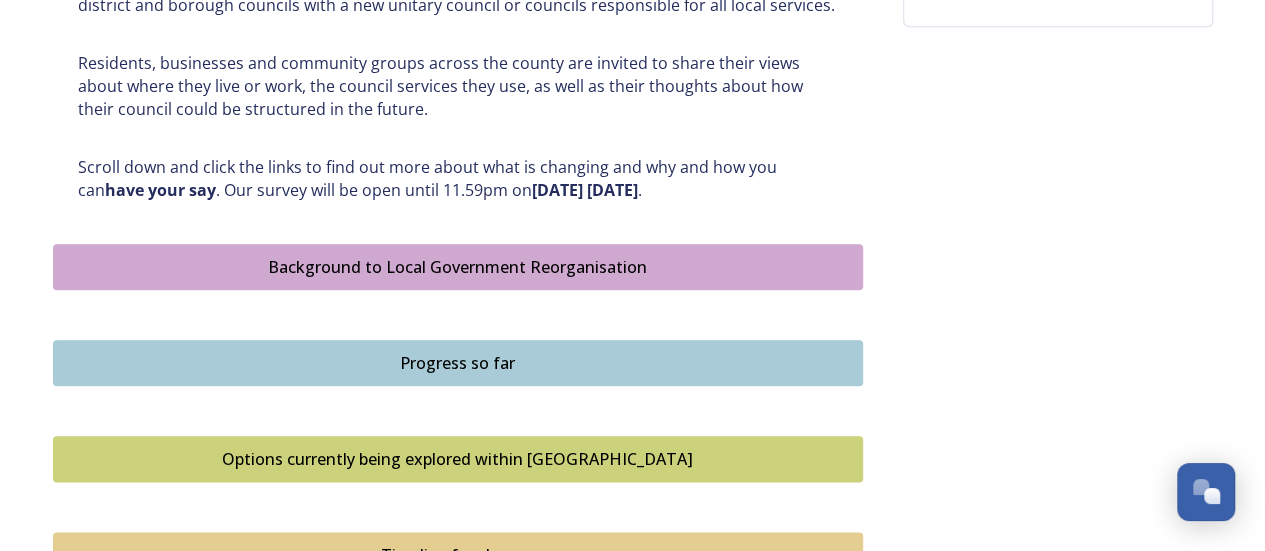 click on "Options currently being explored within West Sussex" at bounding box center (458, 459) 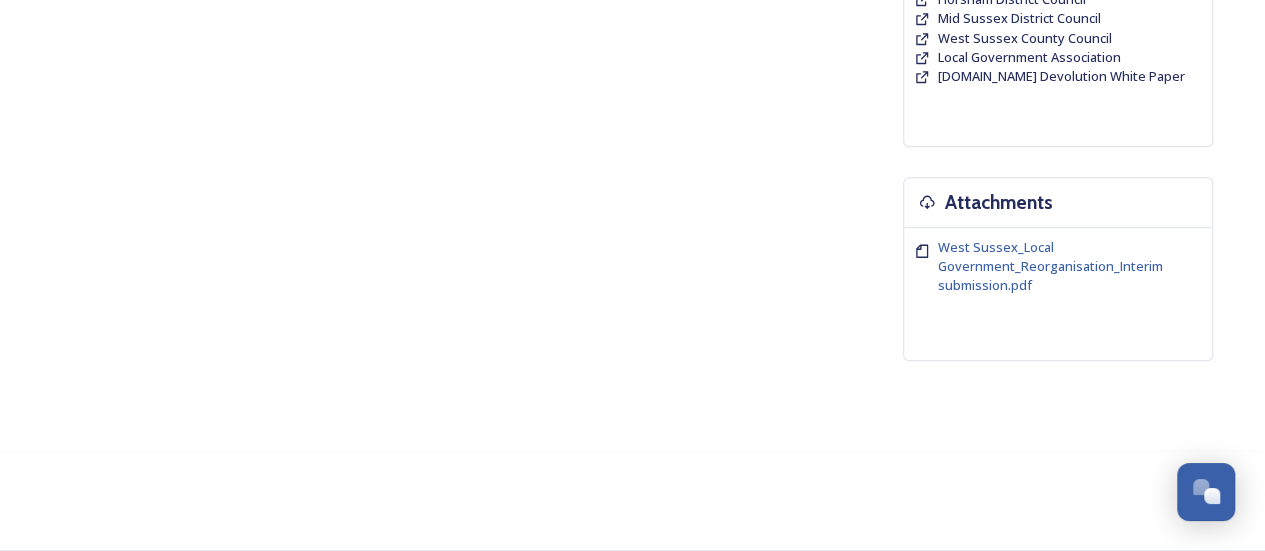 scroll, scrollTop: 0, scrollLeft: 0, axis: both 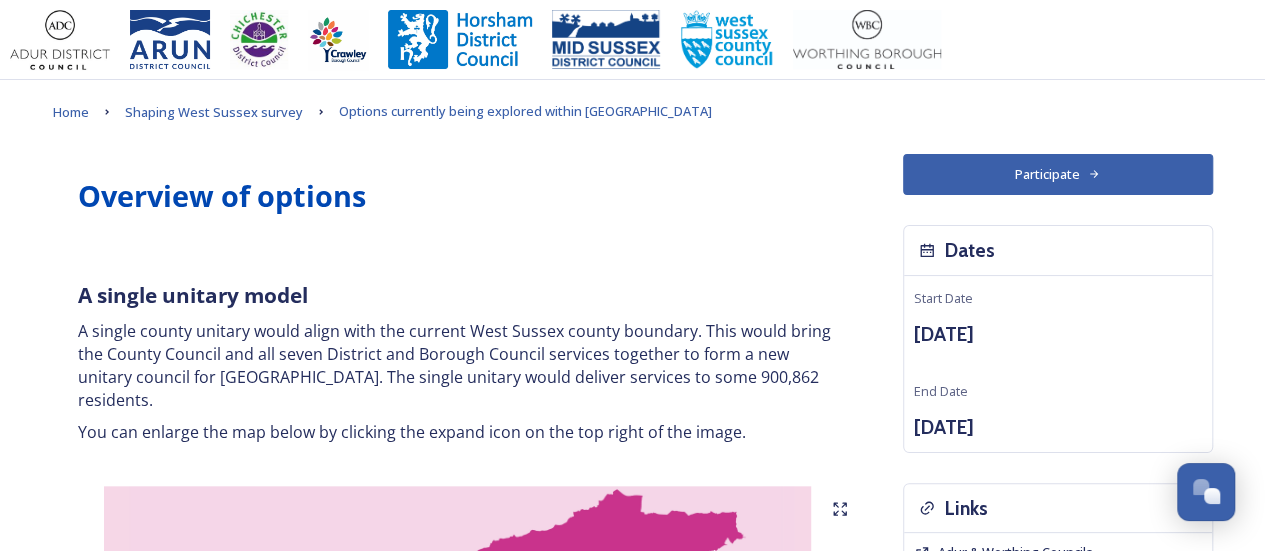 click on "Home Shaping West Sussex survey Options currently being explored within West Sussex Overview of options A single unitary model   A single county unitary would align with the current West Sussex county boundary. This would bring the County Council and all seven District and Borough Council services together to form a new unitary council for West Sussex. The single unitary would deliver services to some 900,862 residents. You can enlarge the map below by clicking the expand icon on the top right of the image. A single unitary model covering the complete West Sussex footprint in dark pink. A two unitary model – variation 1 One unitary combining Arun, Chichester and Worthing footprints and one unitary combining Adur, Crawley, Horsham, and Mid-Sussex footprints. A new authority covering an Arun, Chichester, and Worthing footprint would deliver services to some 408,251 residents   A new authority covering an Adur, Crawley, Horsham, and Mid Sussex footprint would deliver services to some 492,611 residents" at bounding box center [632, 2411] 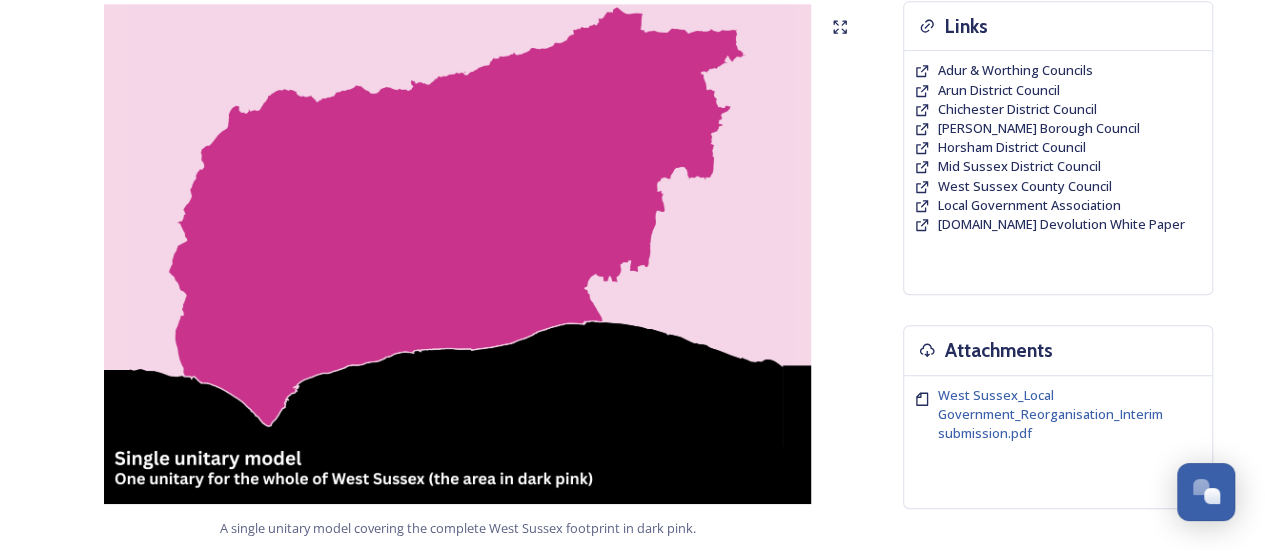 scroll, scrollTop: 964, scrollLeft: 0, axis: vertical 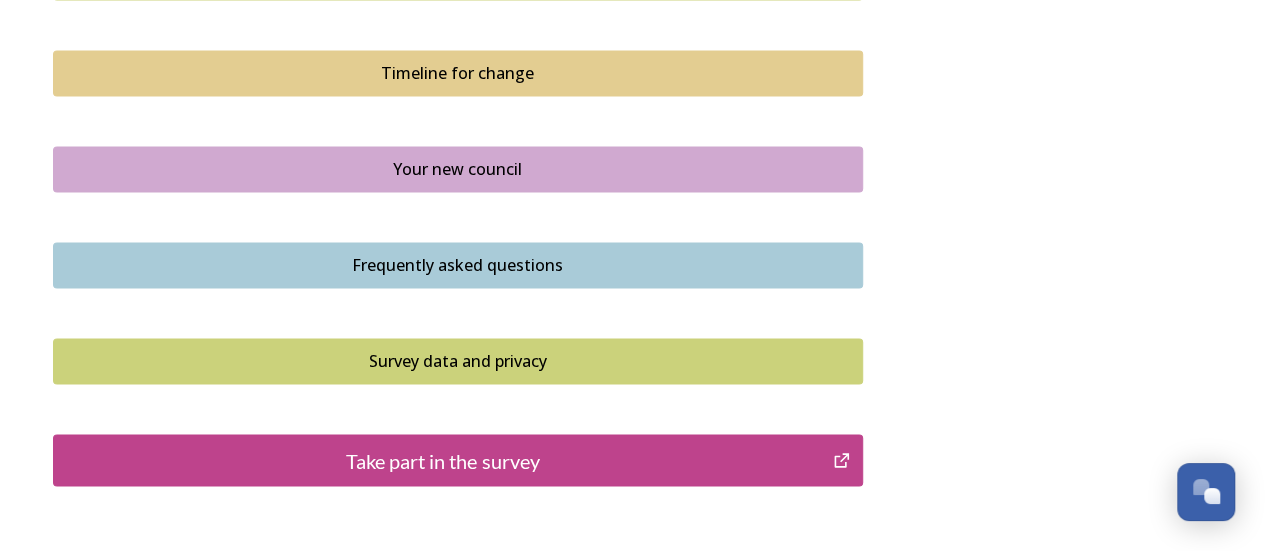 click on "Frequently asked questions" at bounding box center (458, 265) 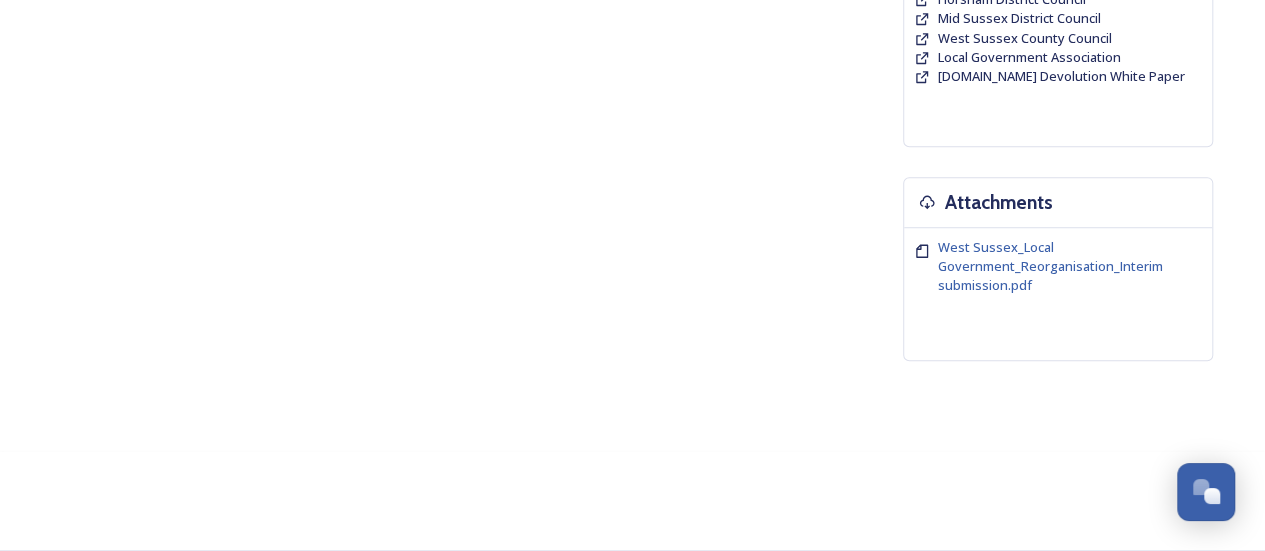 scroll, scrollTop: 0, scrollLeft: 0, axis: both 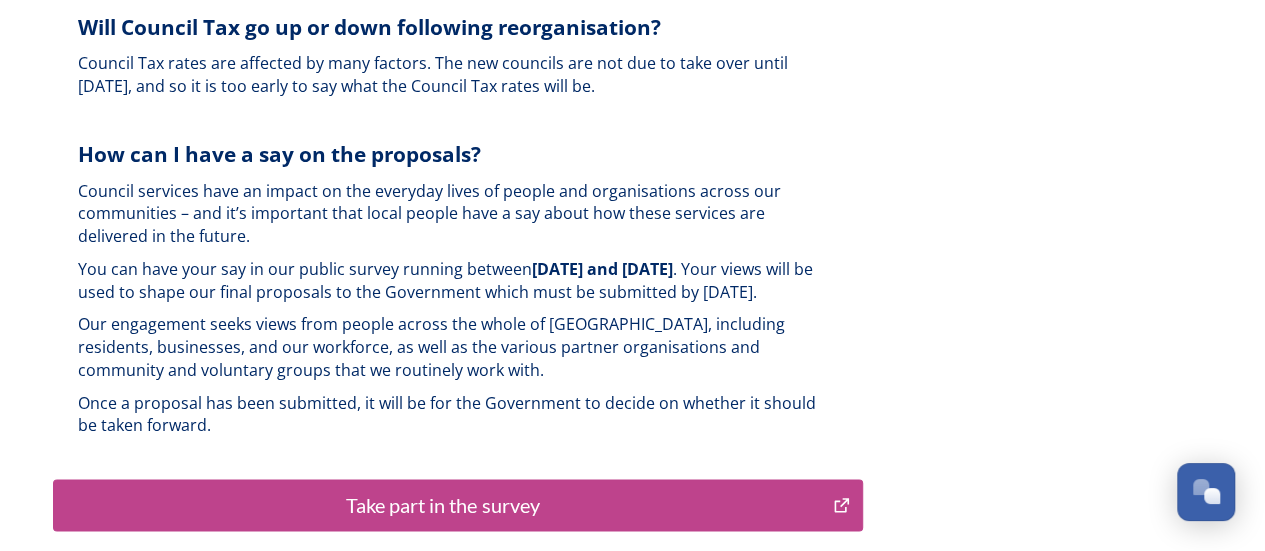 click on "Take part in the survey" at bounding box center (443, 505) 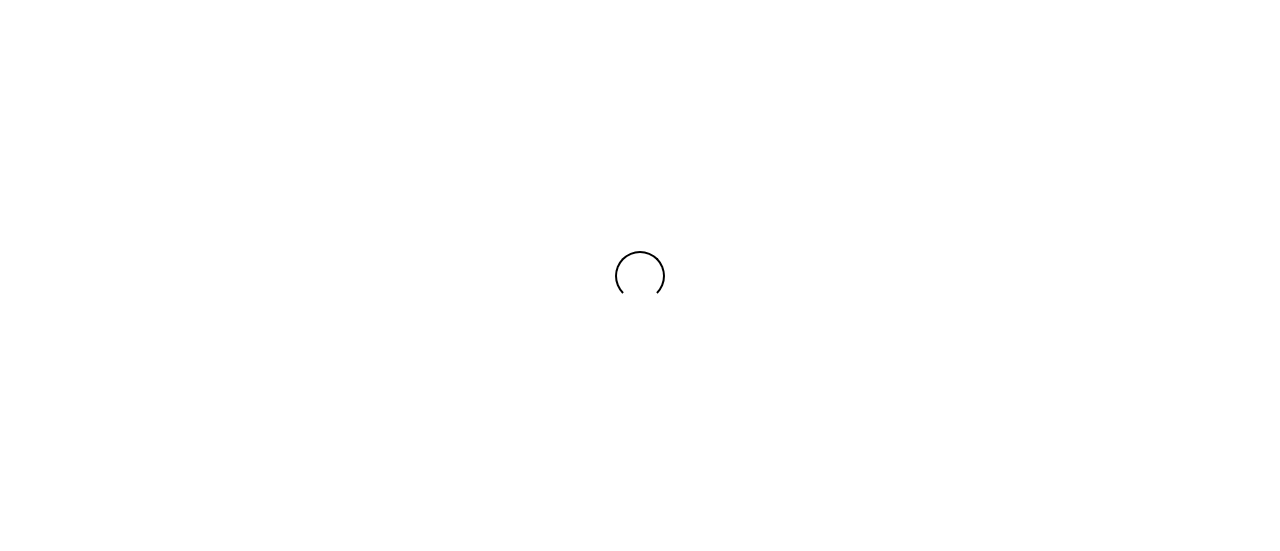 scroll, scrollTop: 0, scrollLeft: 0, axis: both 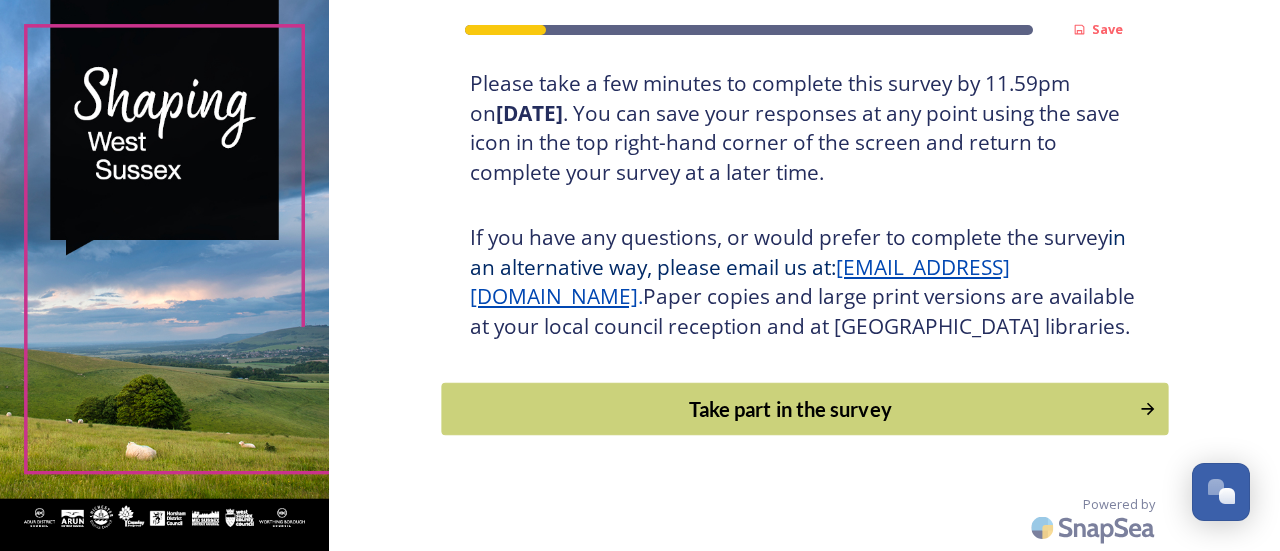 click on "Take part in the survey" at bounding box center (790, 409) 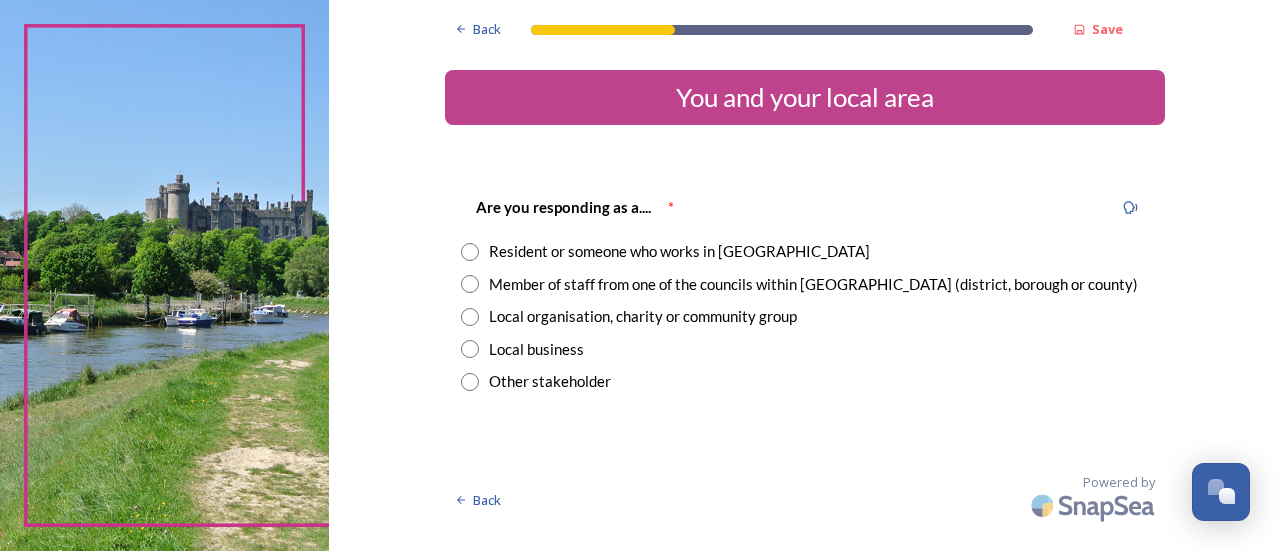 click at bounding box center [470, 252] 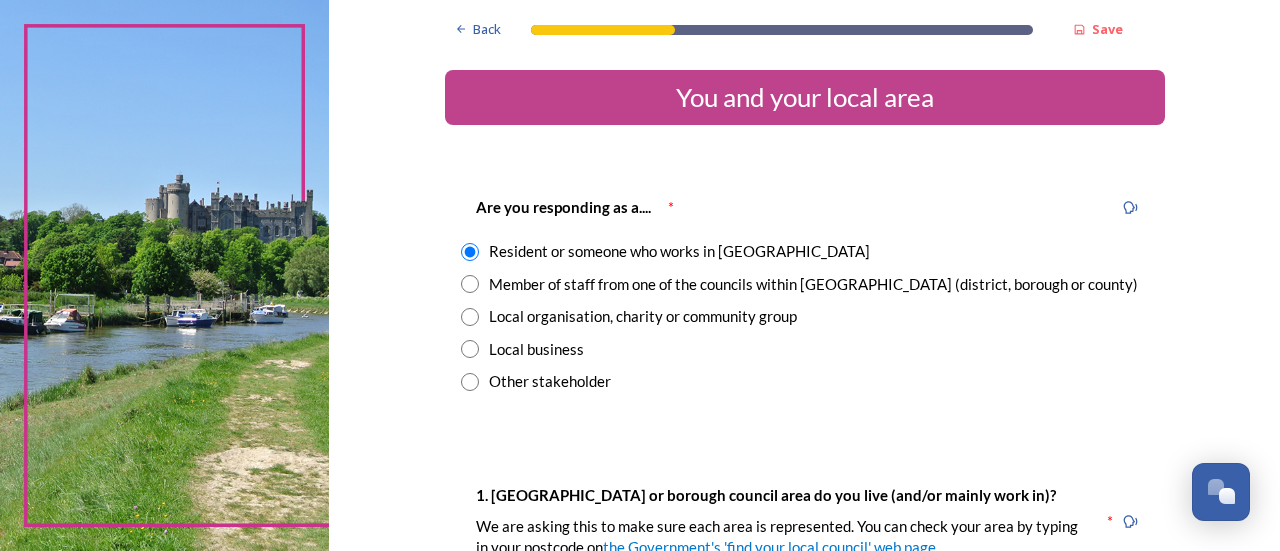 scroll, scrollTop: 482, scrollLeft: 0, axis: vertical 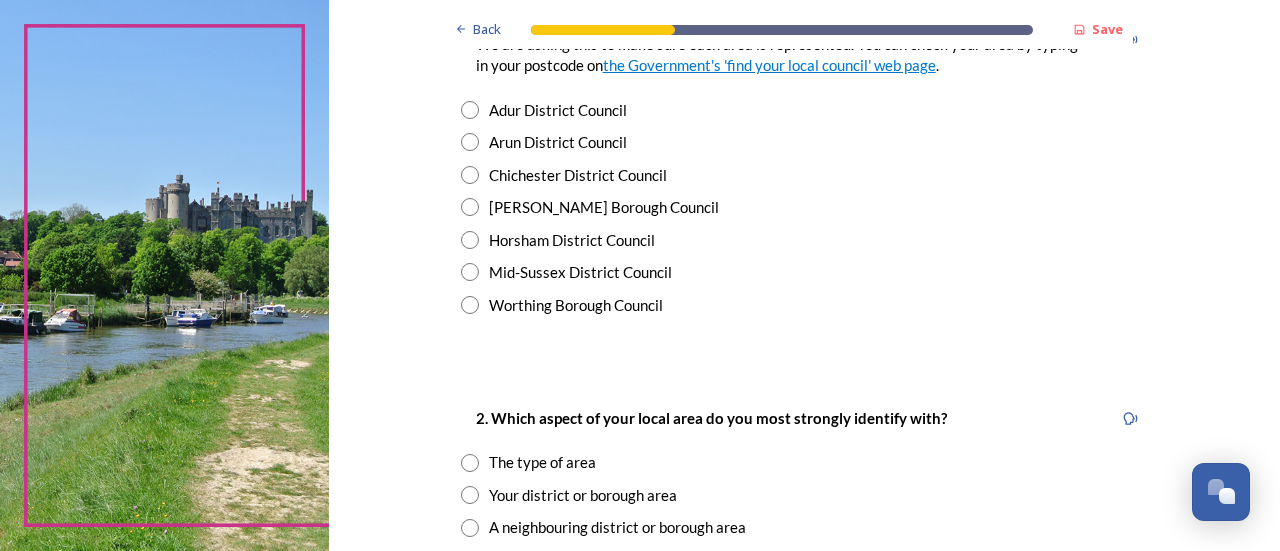 click at bounding box center (470, 240) 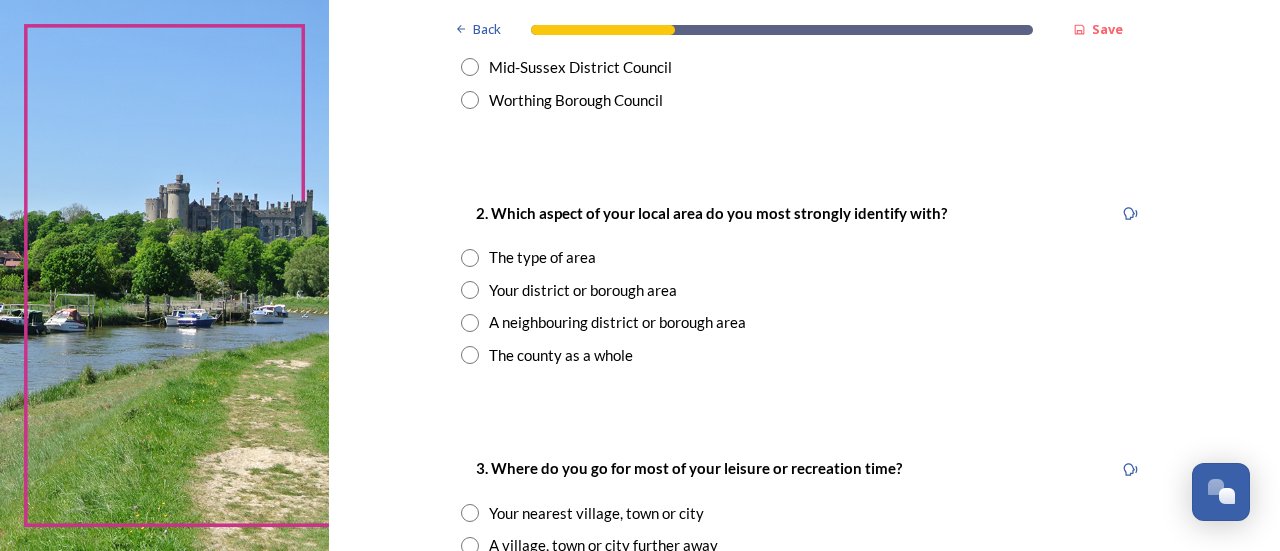 scroll, scrollTop: 696, scrollLeft: 0, axis: vertical 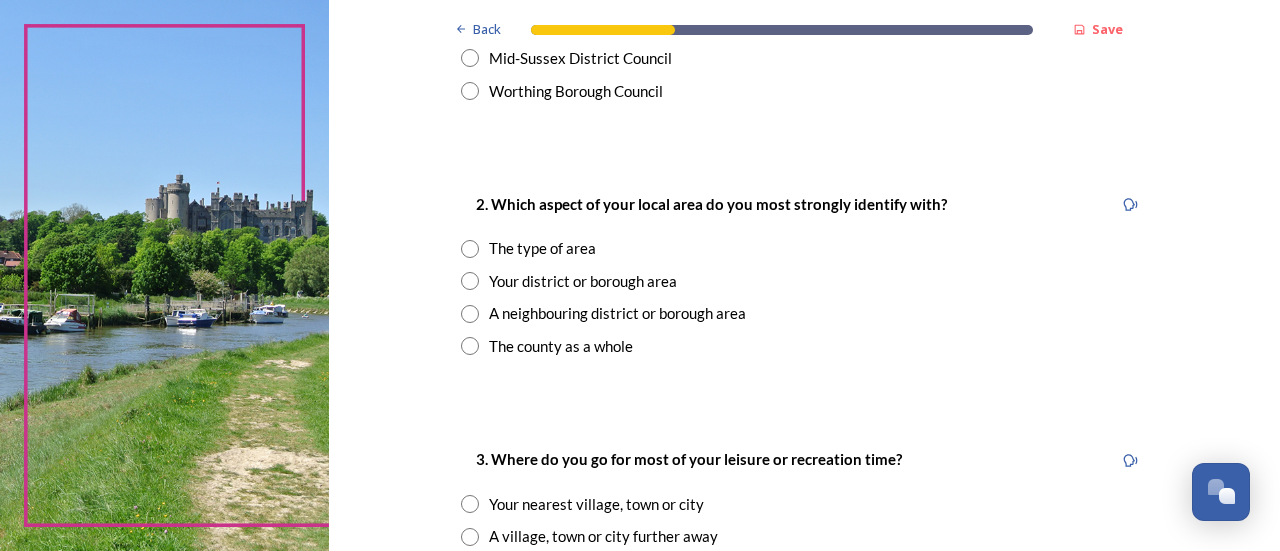 click at bounding box center (470, 281) 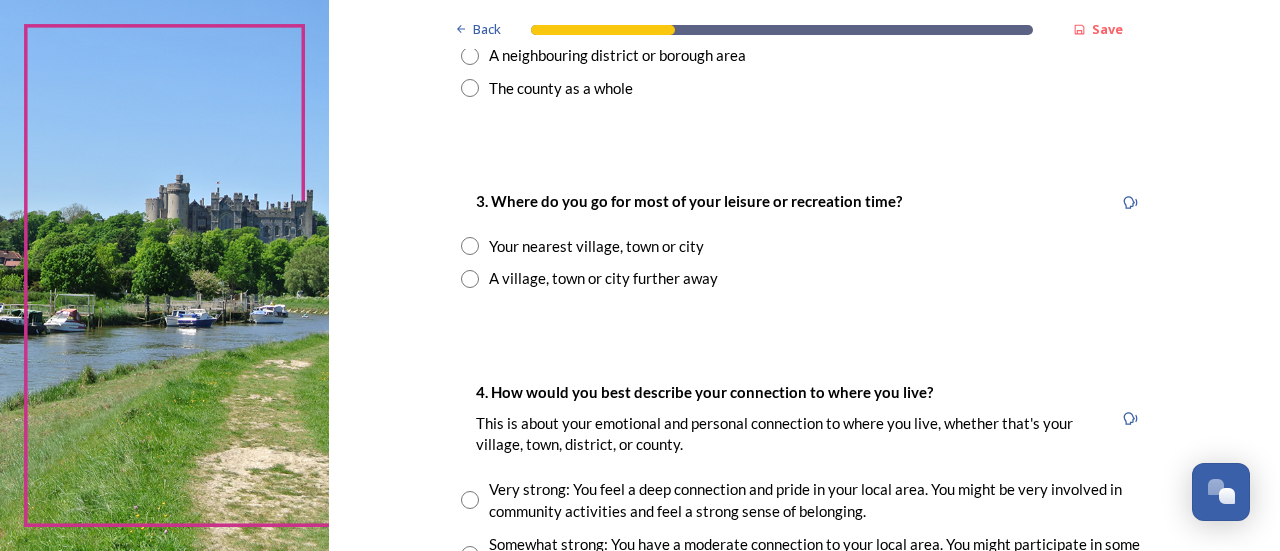 scroll, scrollTop: 981, scrollLeft: 0, axis: vertical 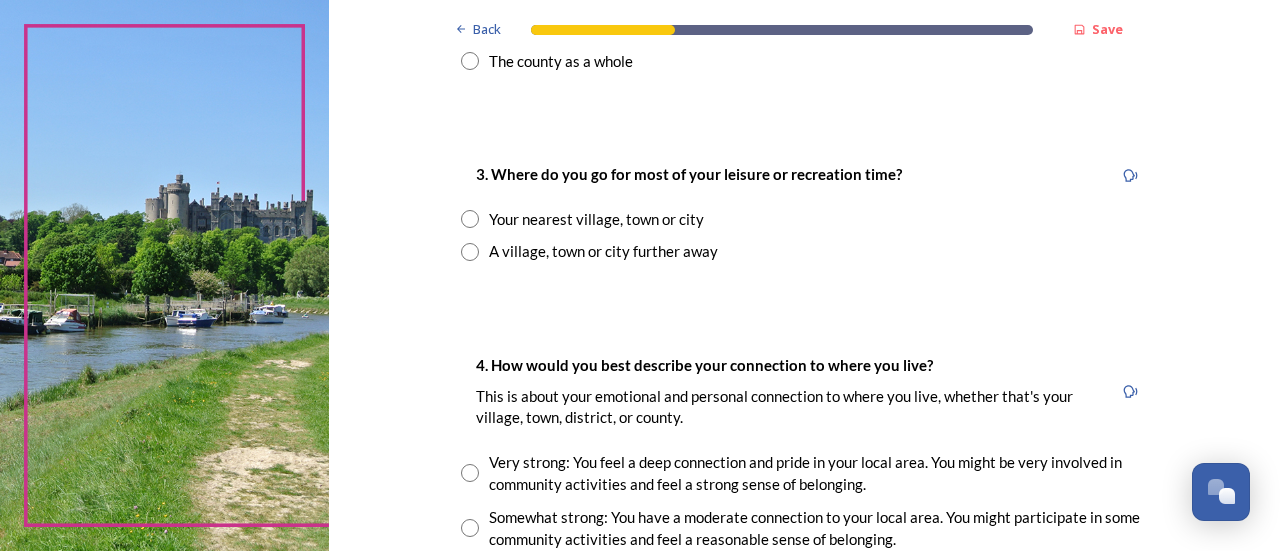click at bounding box center [470, 219] 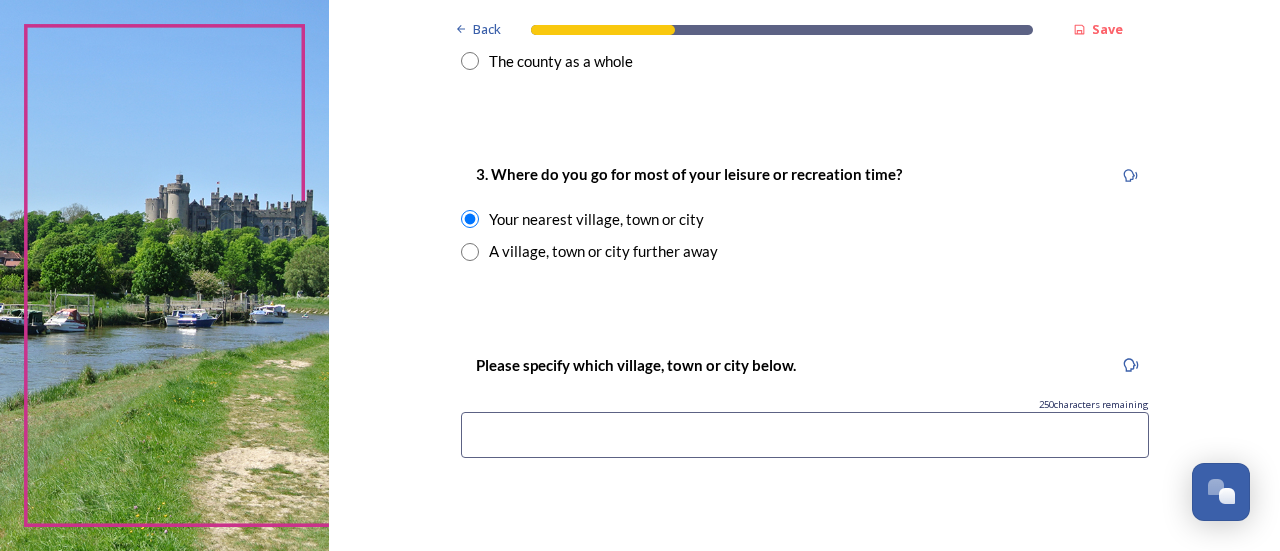 click at bounding box center (805, 435) 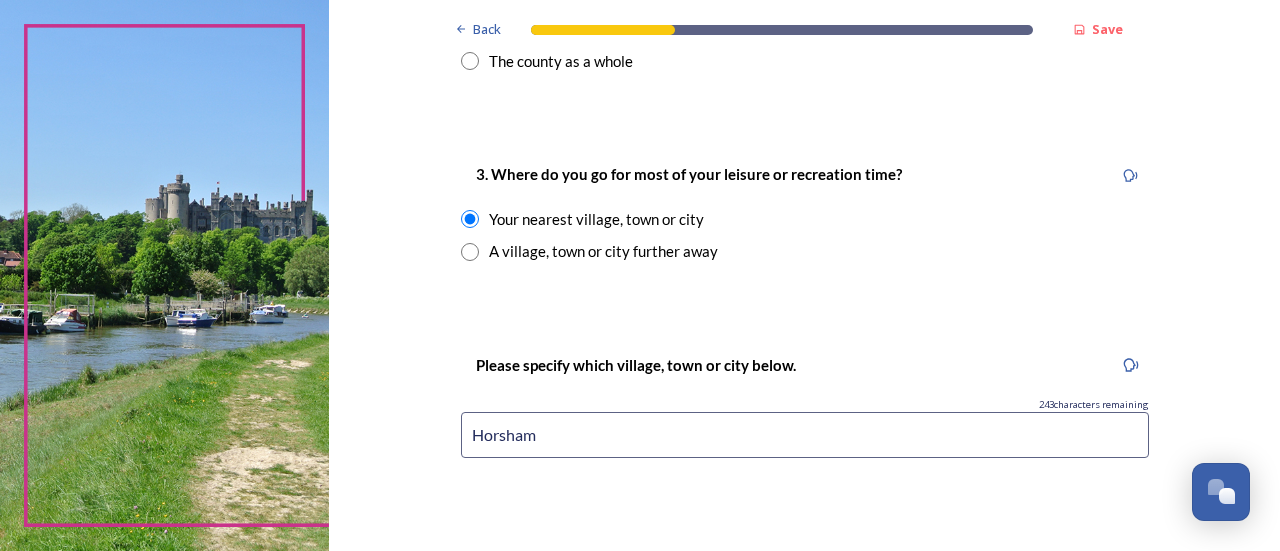 scroll, scrollTop: 1464, scrollLeft: 0, axis: vertical 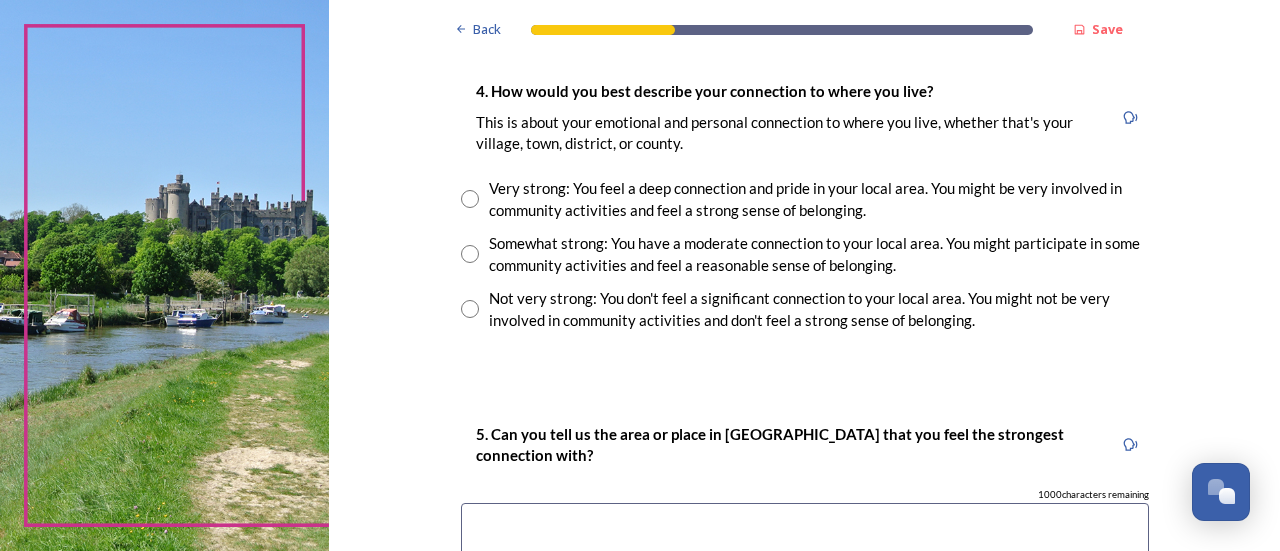 type on "Horsham" 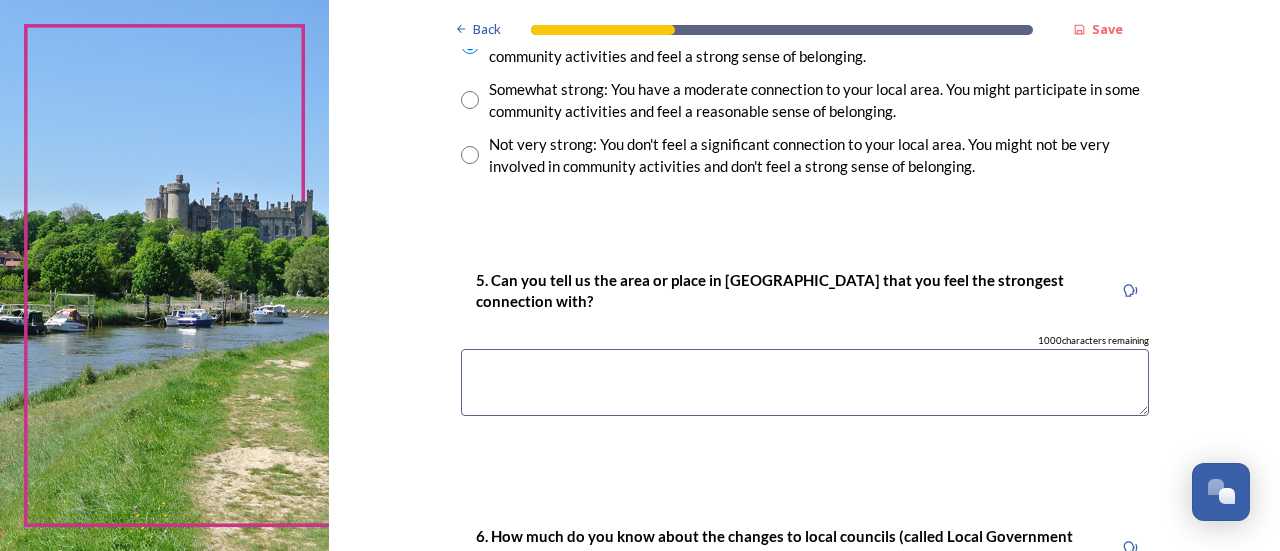 scroll, scrollTop: 1638, scrollLeft: 0, axis: vertical 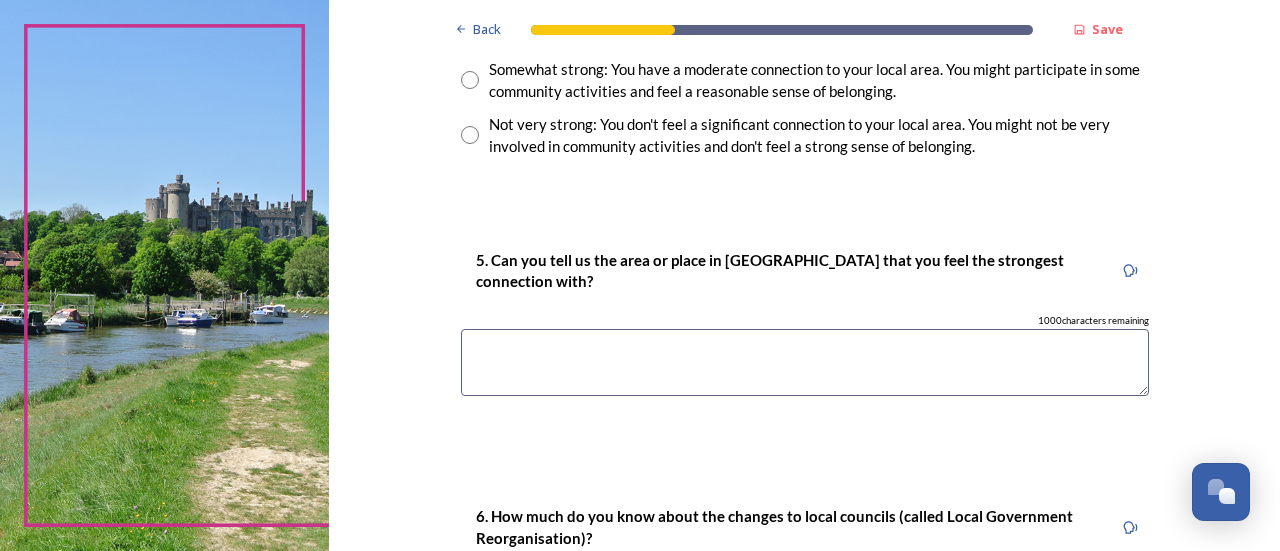 click at bounding box center (805, 362) 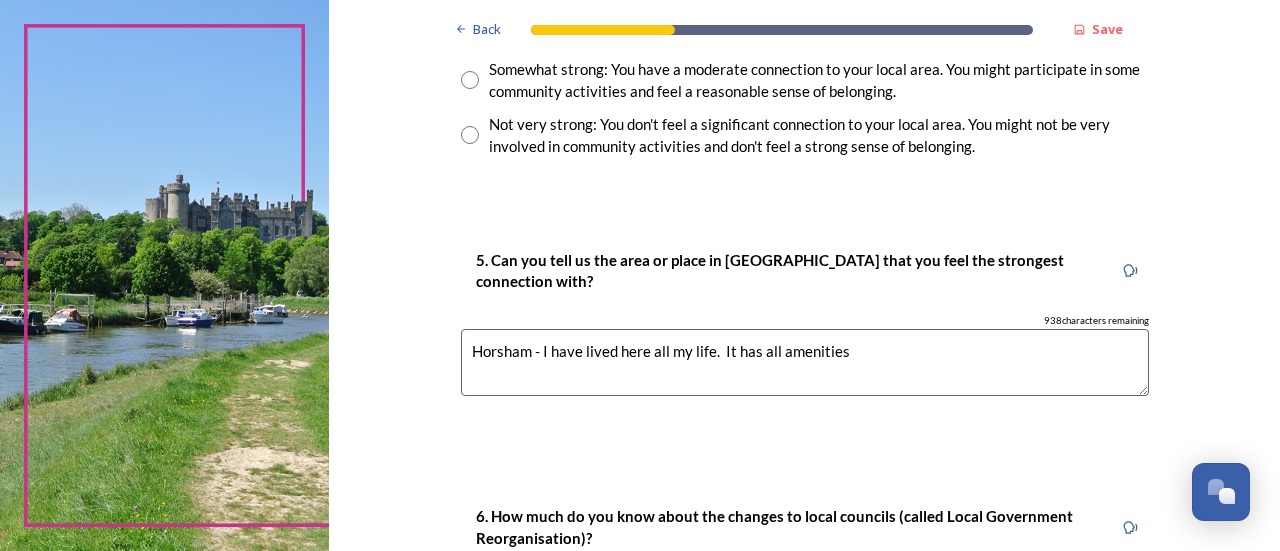 click on "Horsham - I have lived here all my life.  It has all amenities" at bounding box center [805, 362] 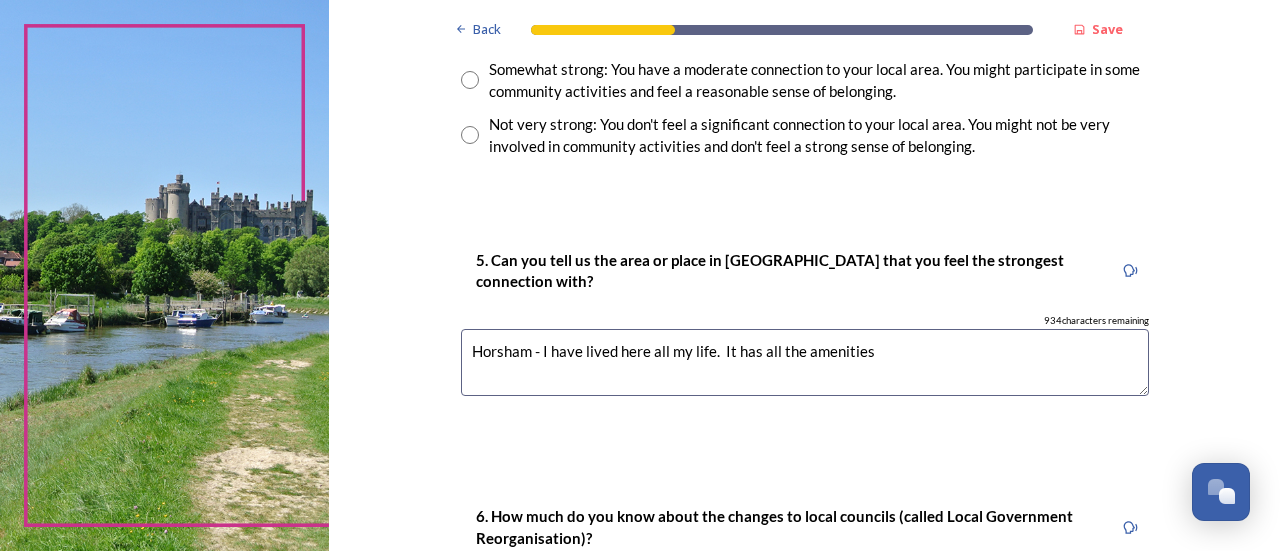click on "Horsham - I have lived here all my life.  It has all the amenities" at bounding box center [805, 362] 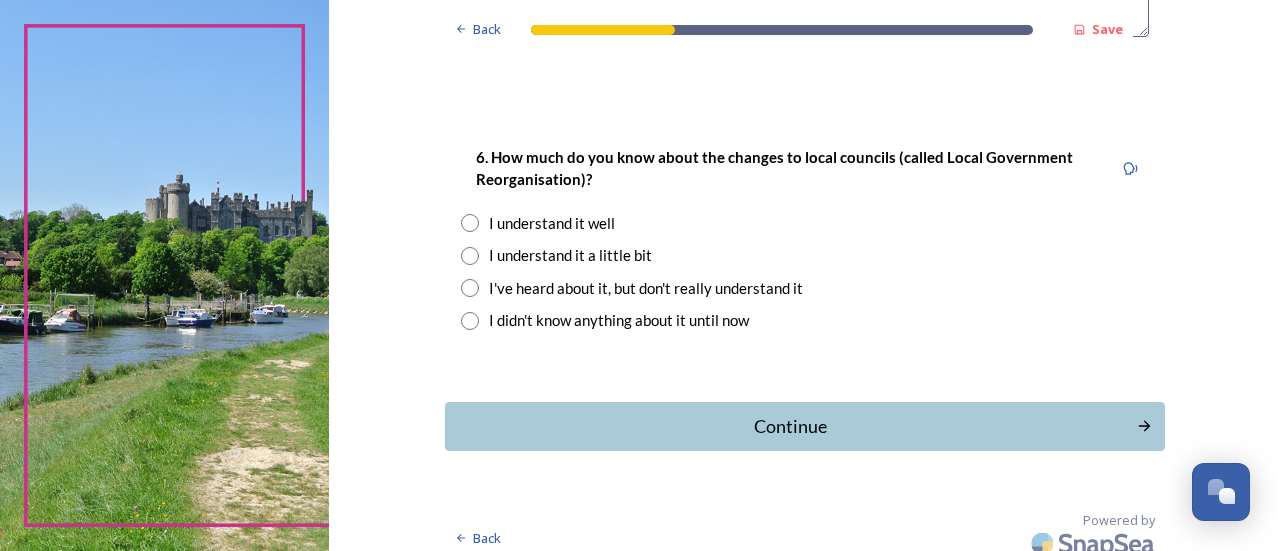 scroll, scrollTop: 2000, scrollLeft: 0, axis: vertical 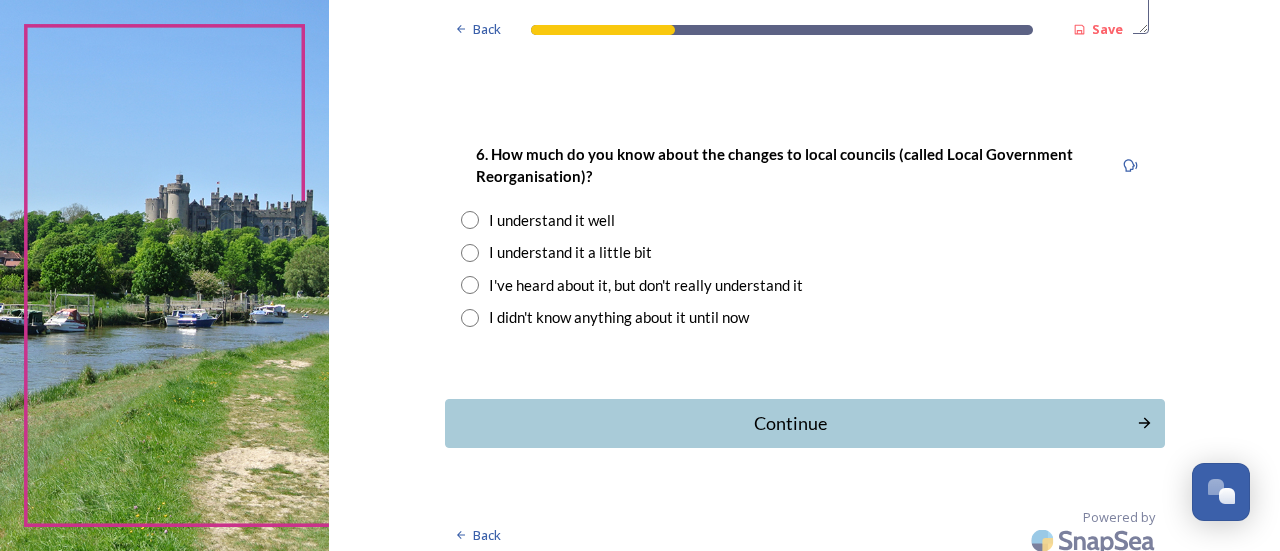 type on "Horsham - I have lived here all my life.  It has all the amenities I need and easy access by train and road links tot he rest of the country" 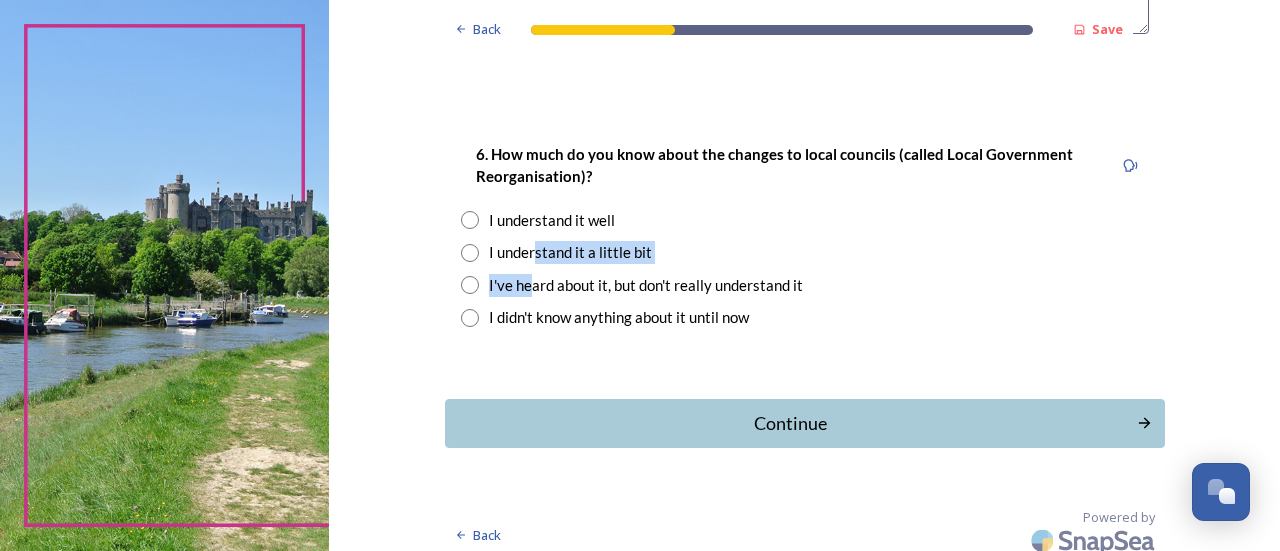 drag, startPoint x: 525, startPoint y: 281, endPoint x: 526, endPoint y: 244, distance: 37.01351 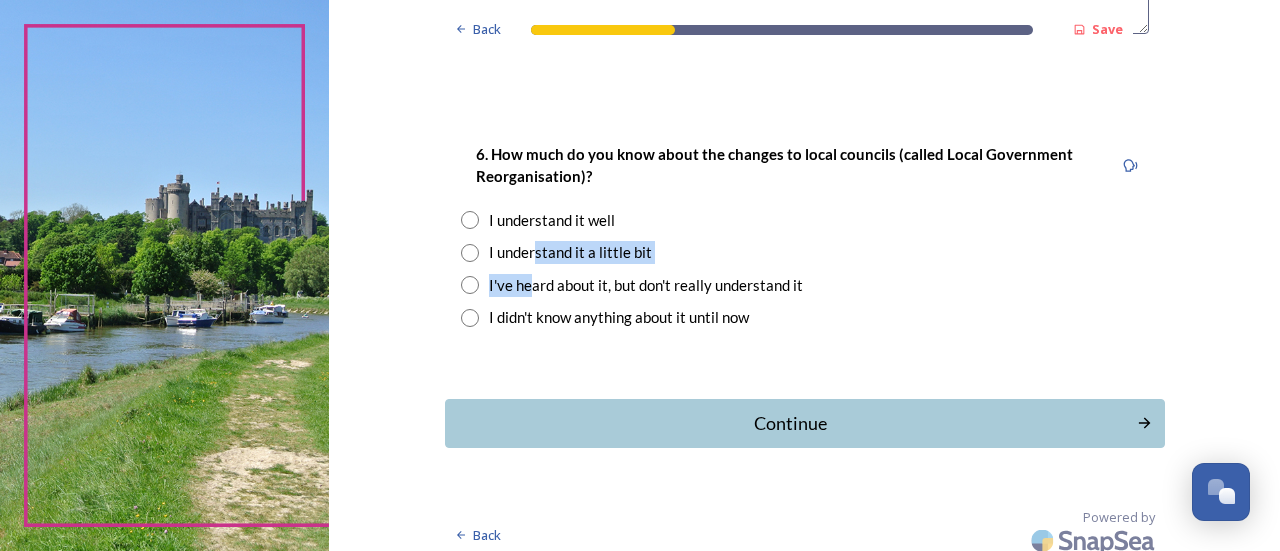 radio on "true" 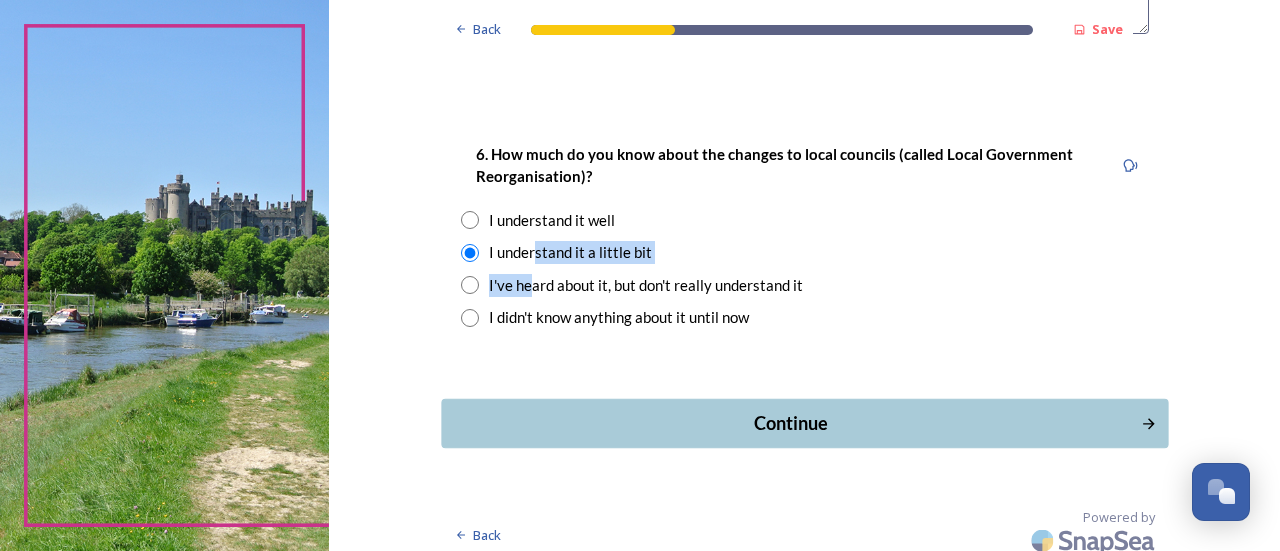 click on "Continue" at bounding box center (790, 423) 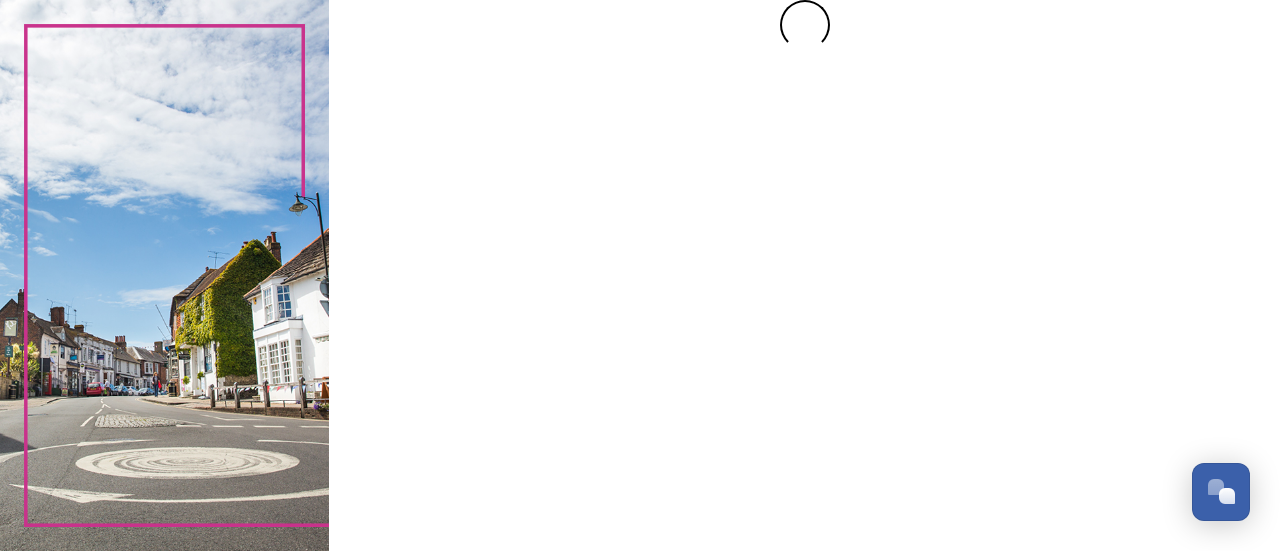 scroll, scrollTop: 0, scrollLeft: 0, axis: both 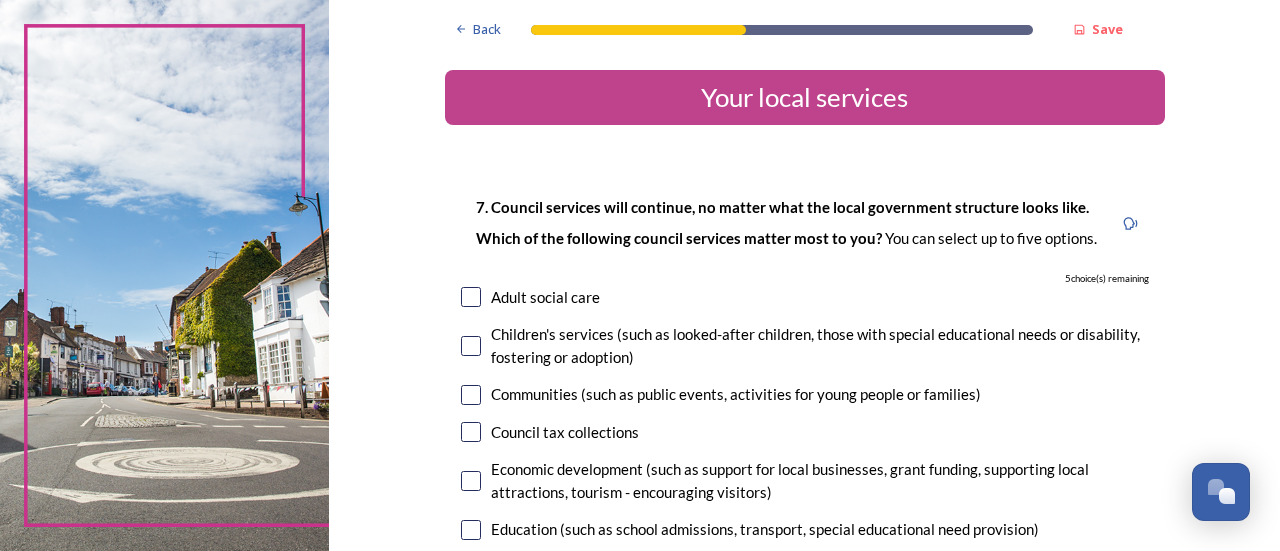 click at bounding box center [471, 432] 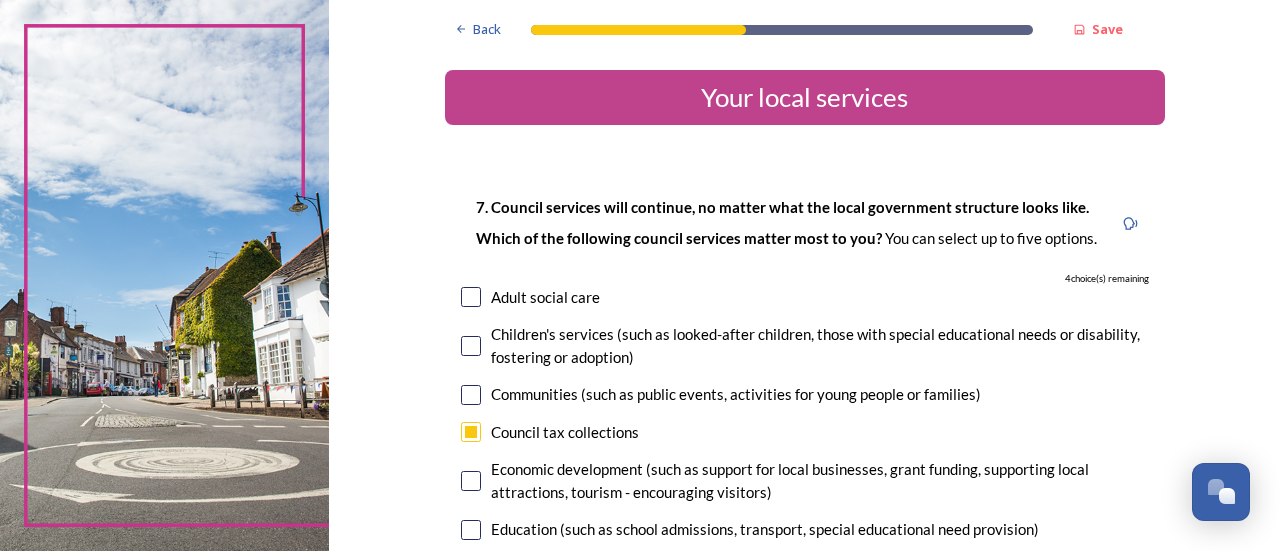 click at bounding box center (471, 481) 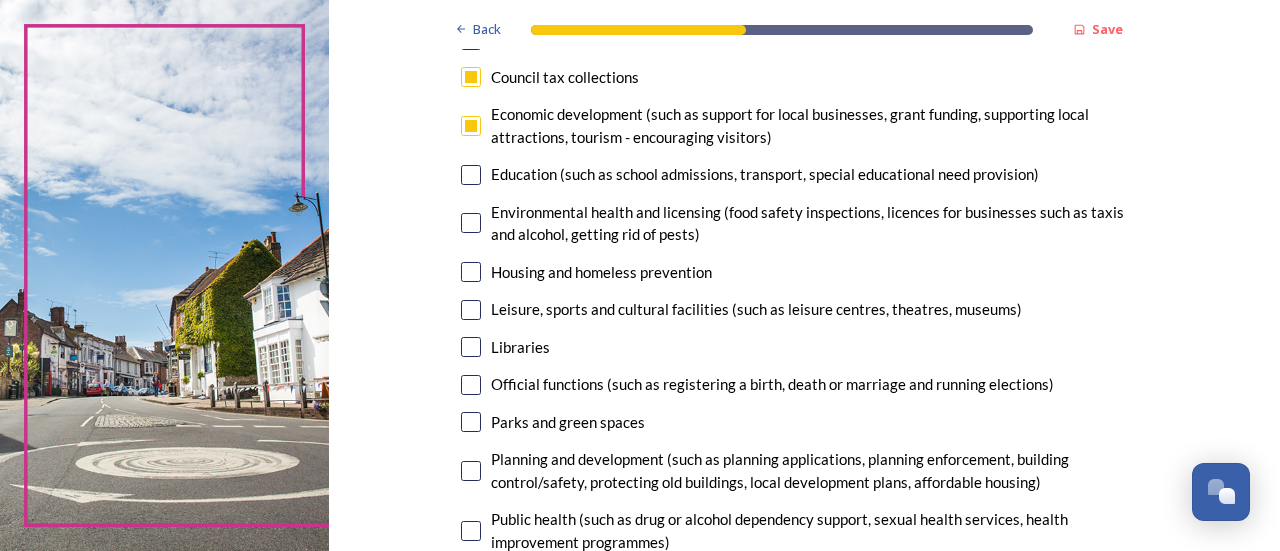 scroll, scrollTop: 364, scrollLeft: 0, axis: vertical 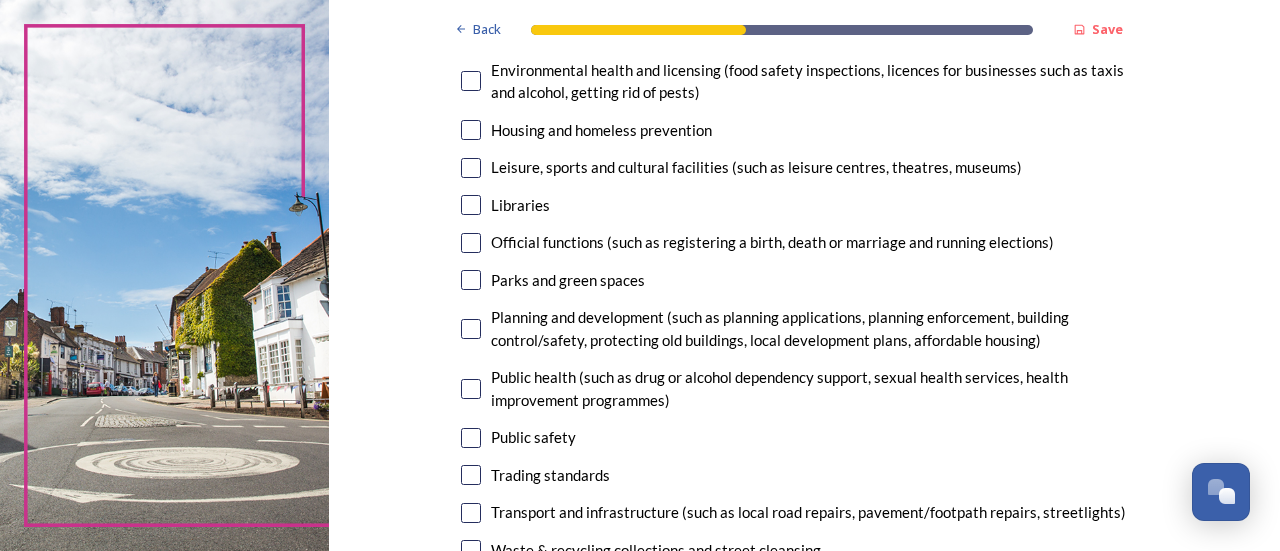 click at bounding box center [471, 168] 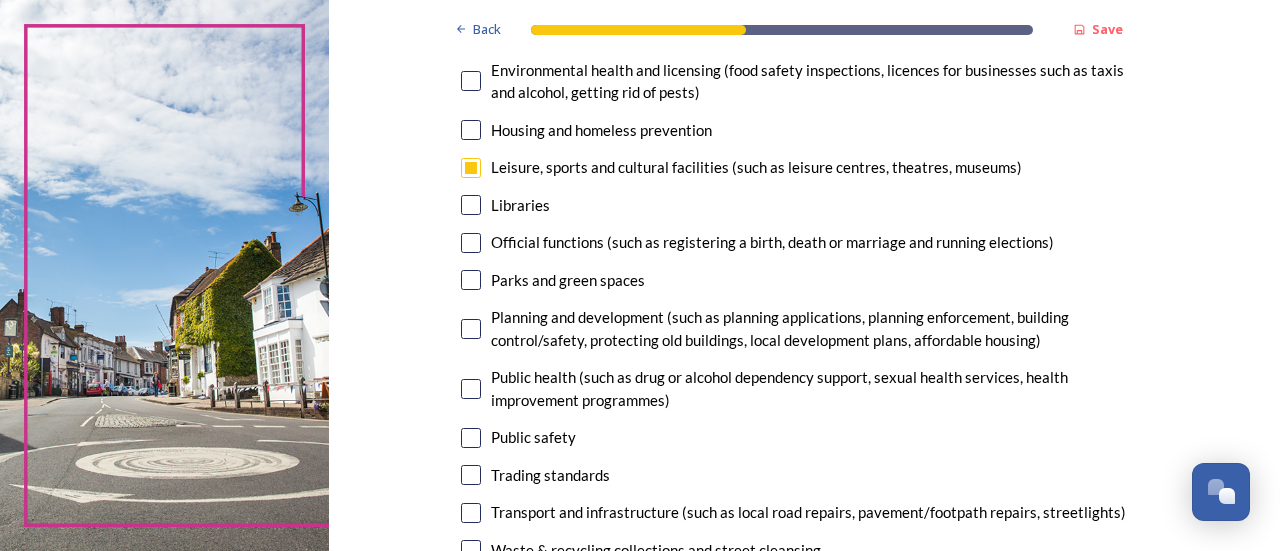 click at bounding box center (471, 243) 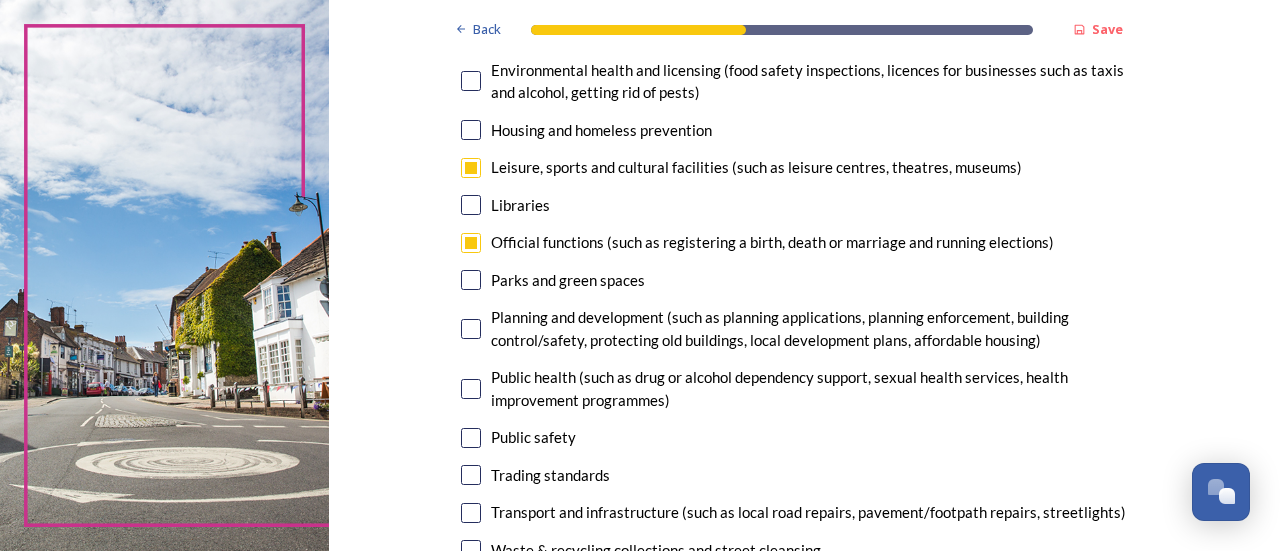 click at bounding box center (471, 280) 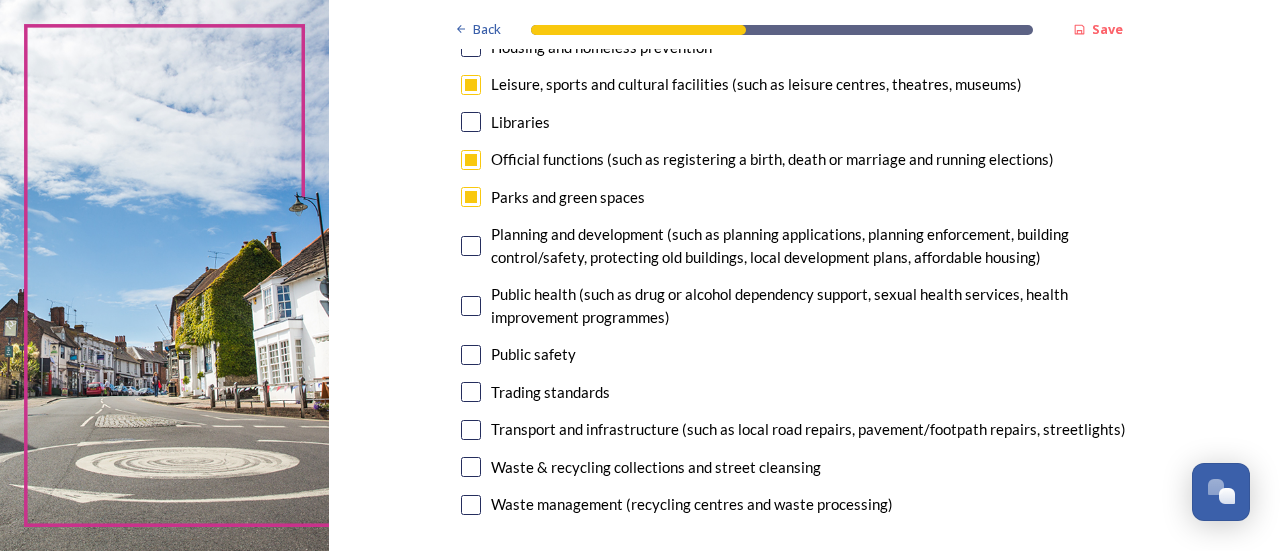scroll, scrollTop: 597, scrollLeft: 0, axis: vertical 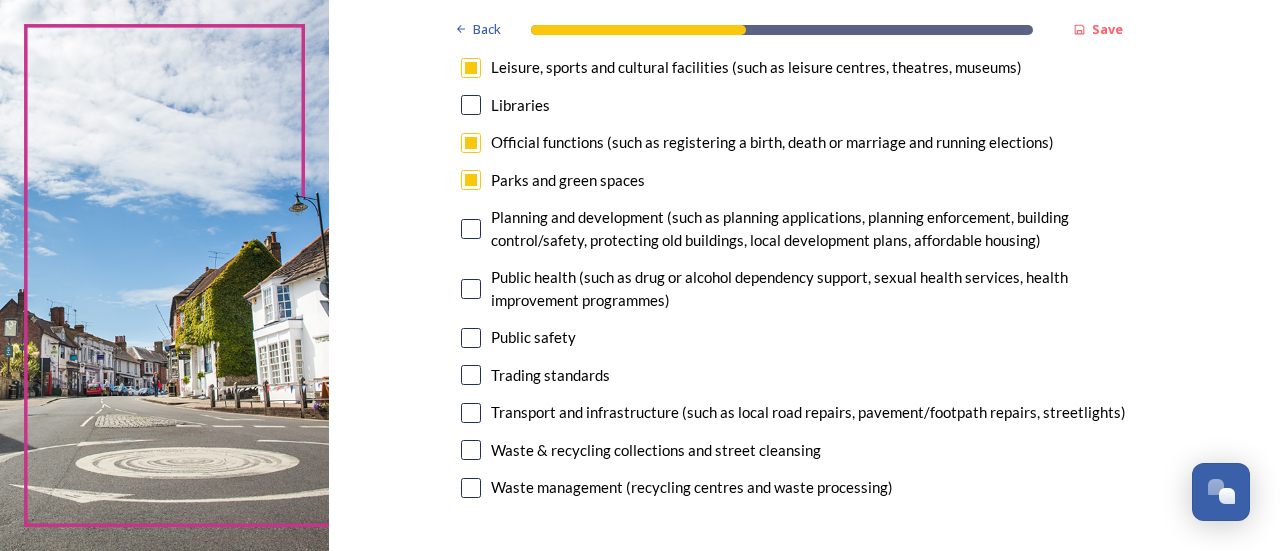 click at bounding box center (471, 450) 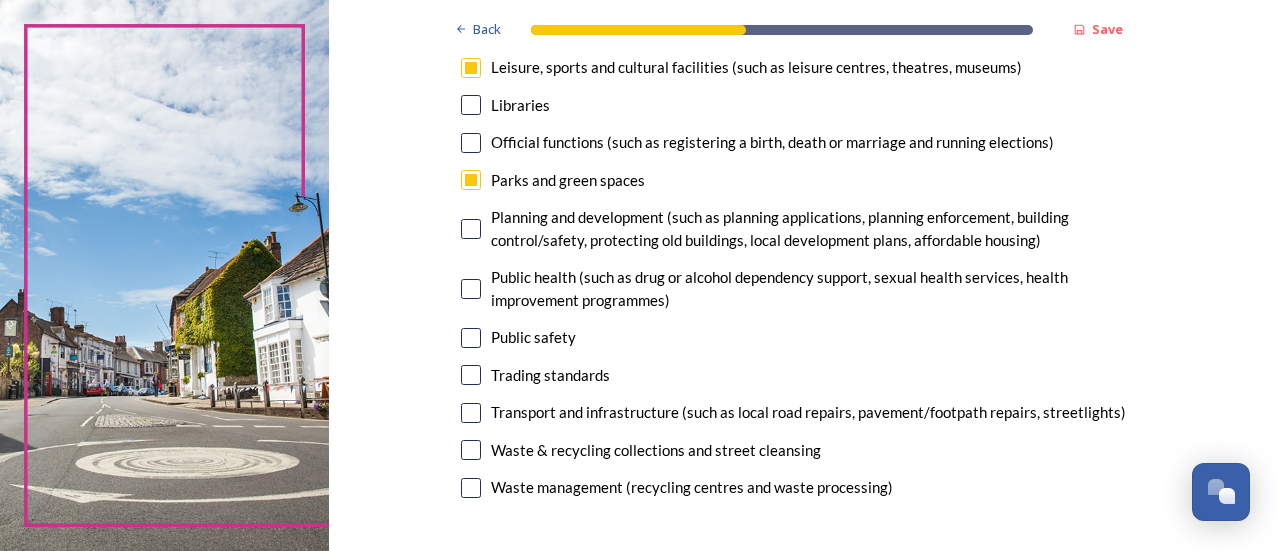 click at bounding box center [471, 450] 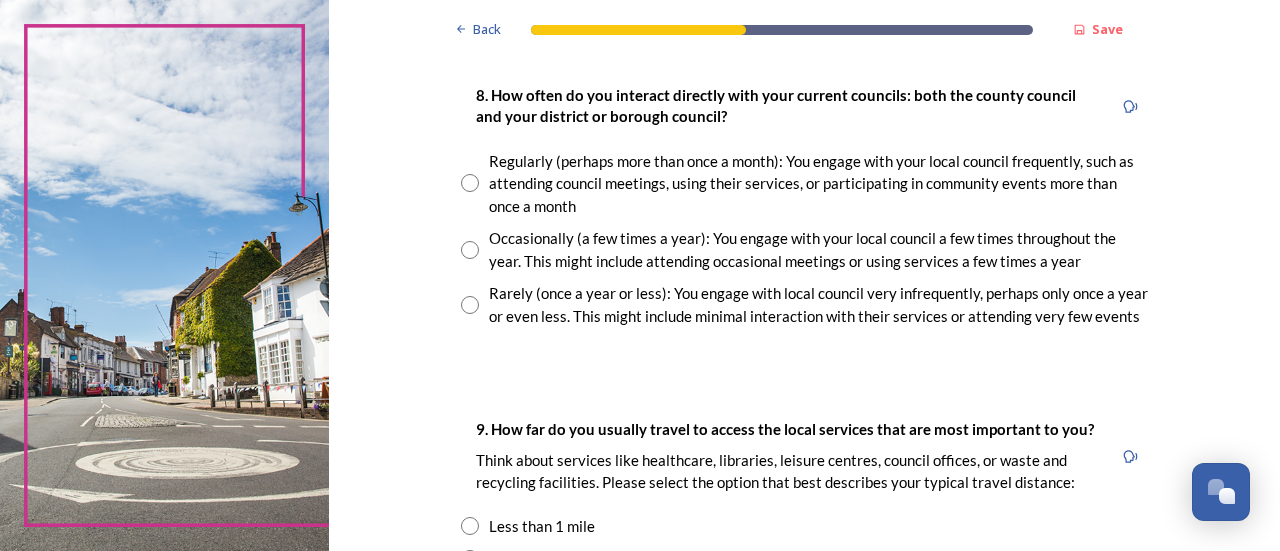 scroll, scrollTop: 1111, scrollLeft: 0, axis: vertical 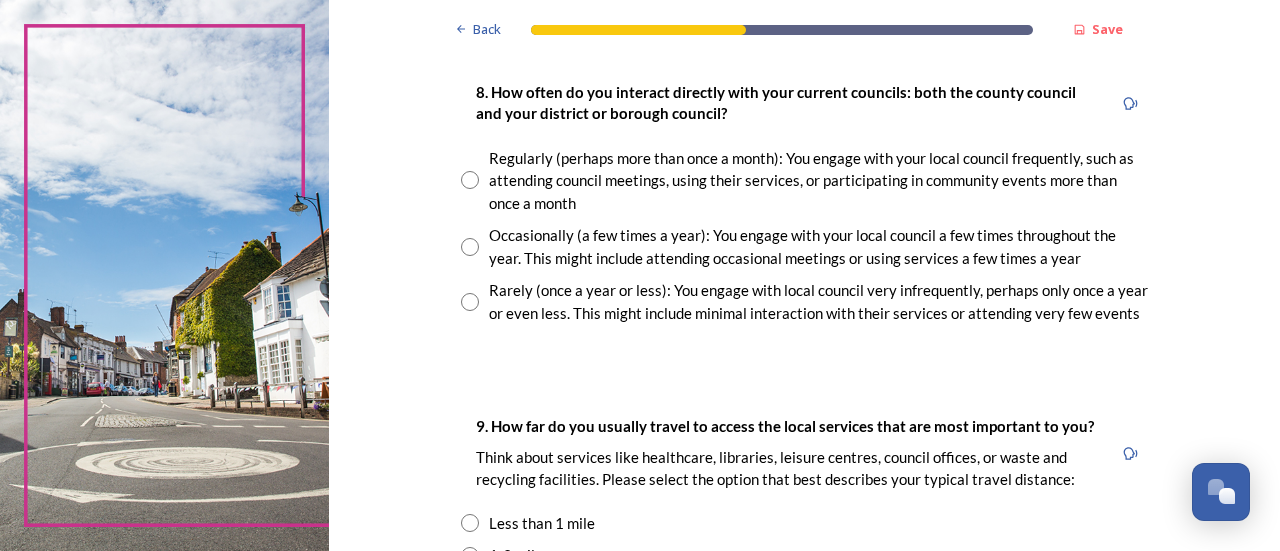 click on "Regularly (perhaps more than once a month): You engage with your local council frequently, such as attending council meetings, using their services, or participating in community events more than once a month" at bounding box center [819, 181] 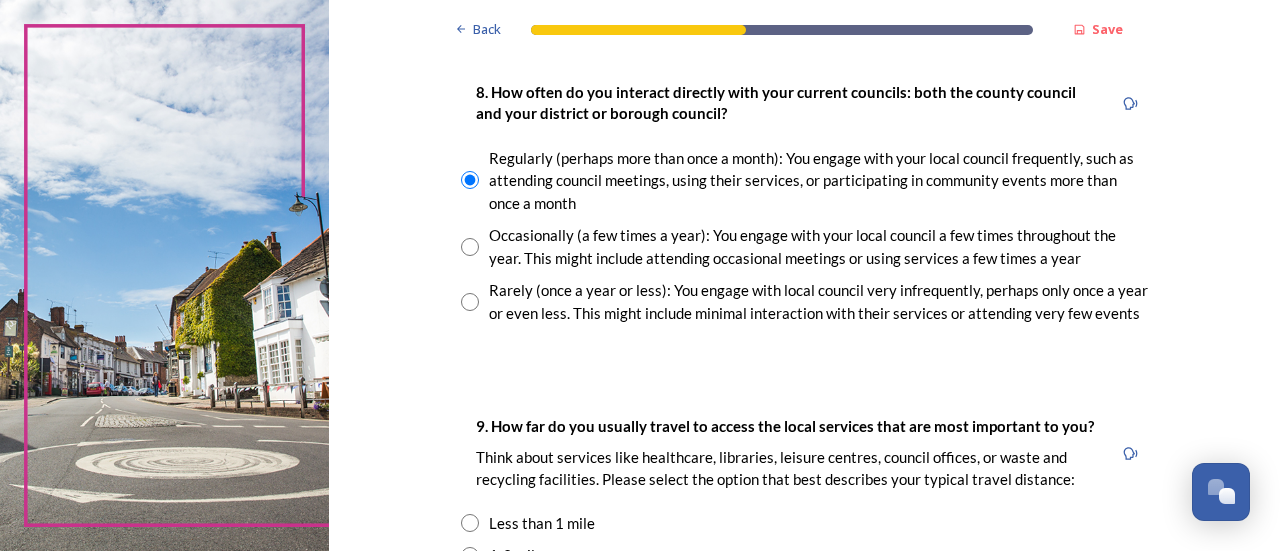 click at bounding box center (470, 302) 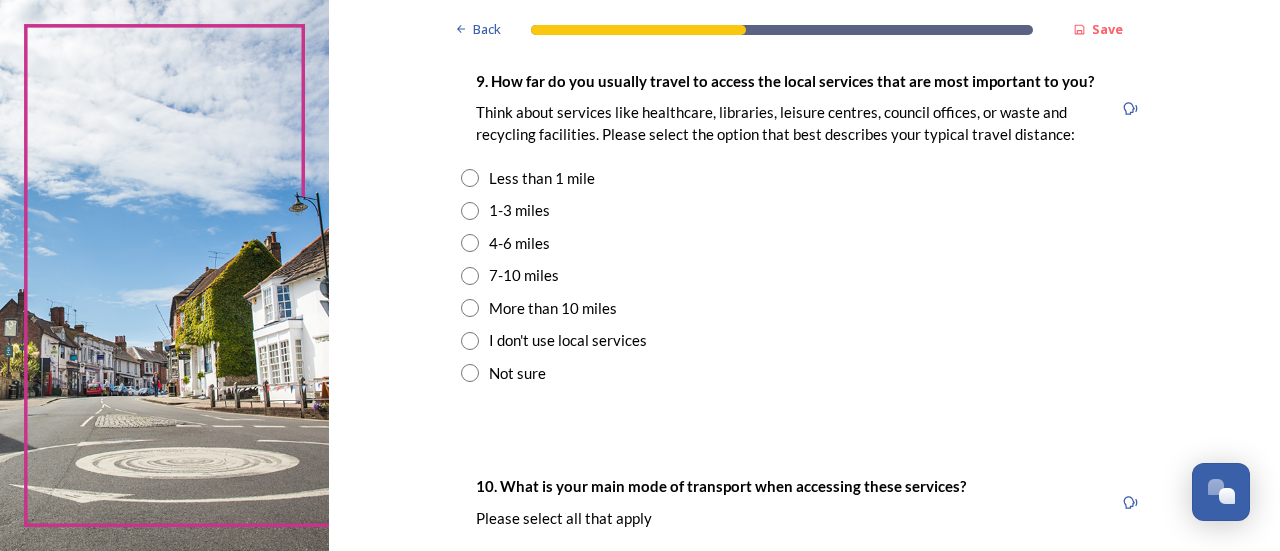 scroll, scrollTop: 1459, scrollLeft: 0, axis: vertical 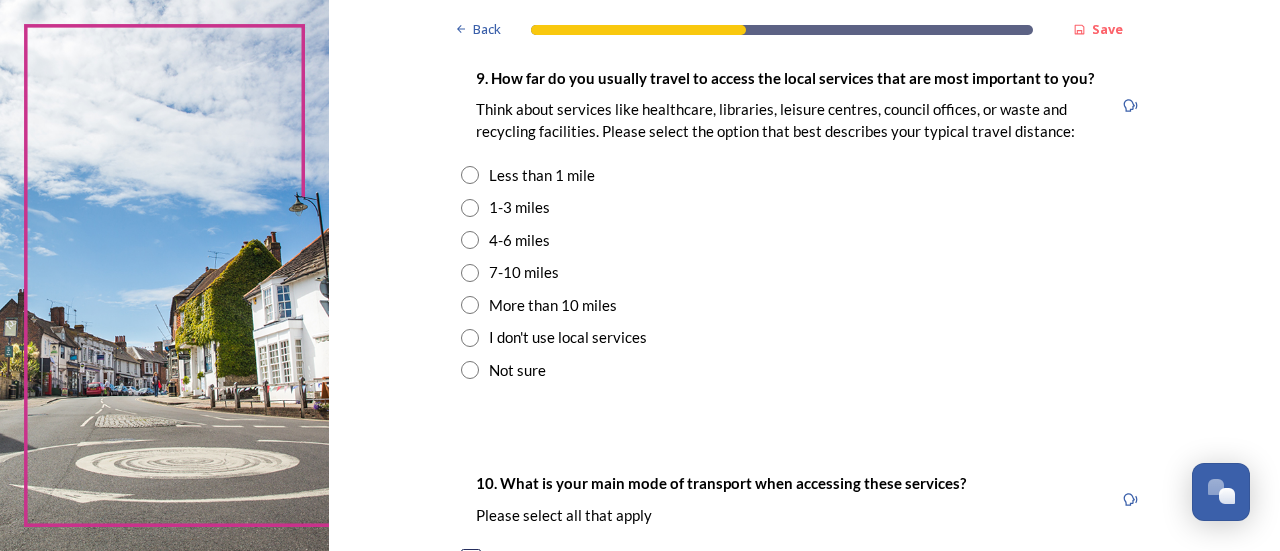 click at bounding box center [470, 175] 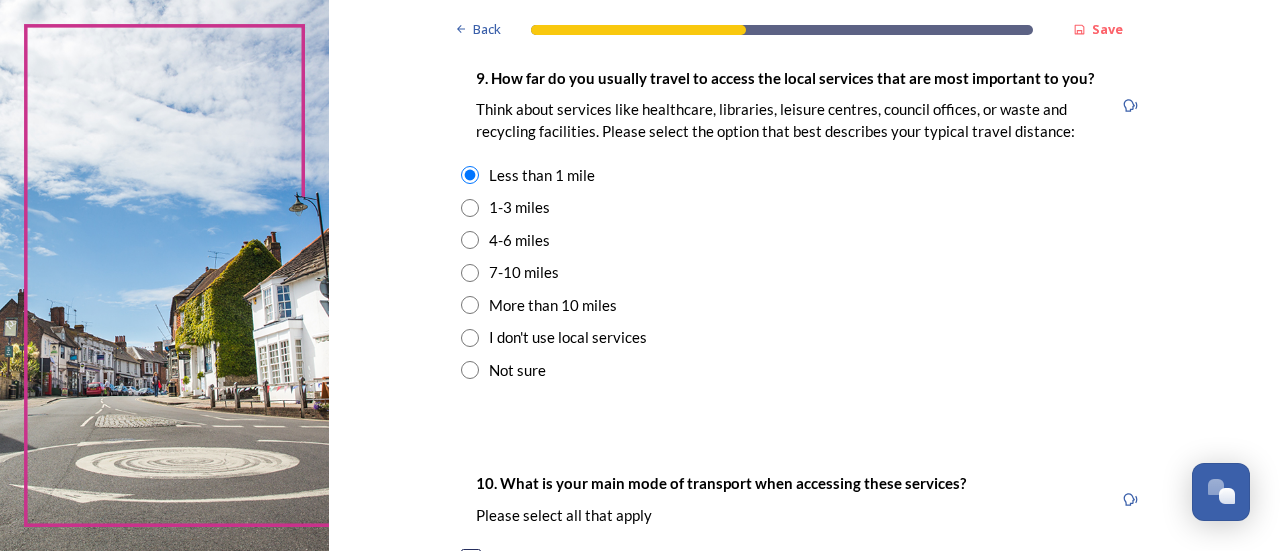 click at bounding box center (470, 208) 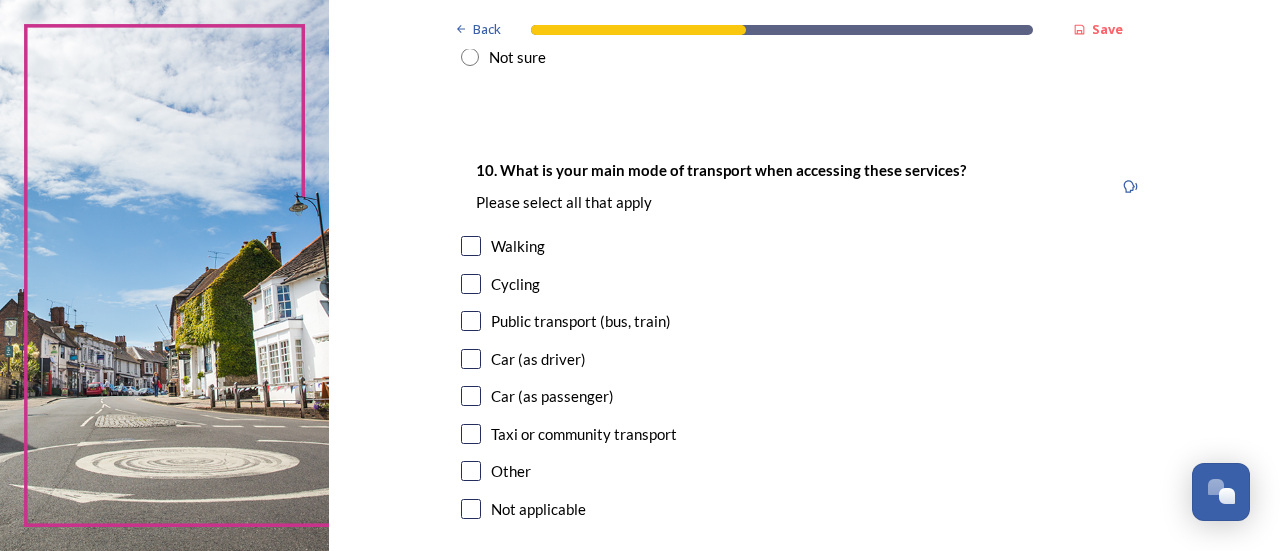 scroll, scrollTop: 1792, scrollLeft: 0, axis: vertical 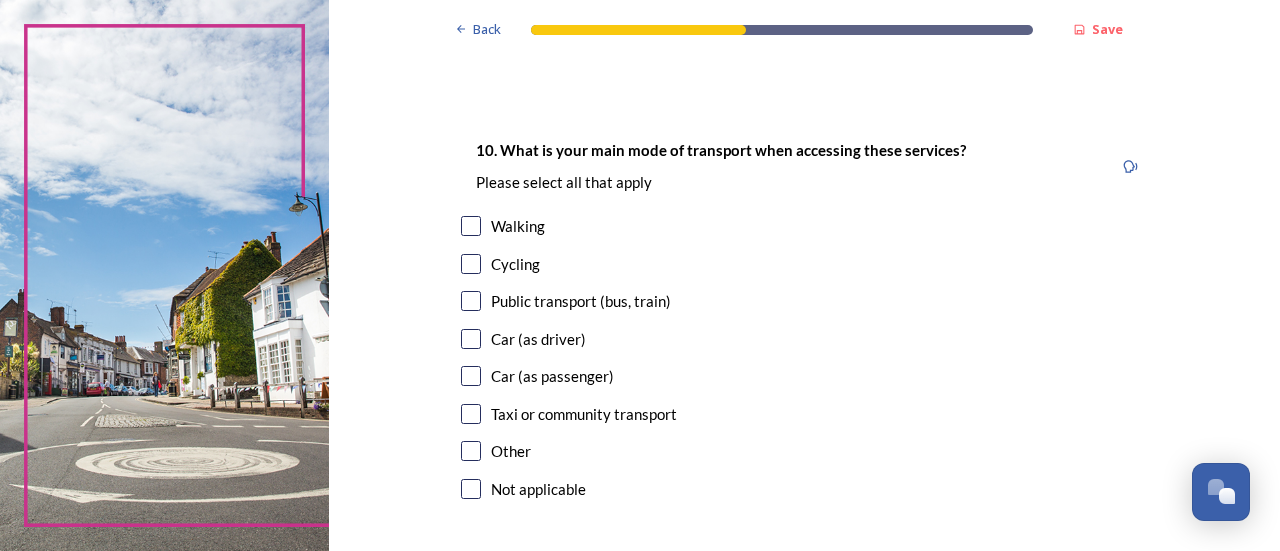 click at bounding box center [471, 226] 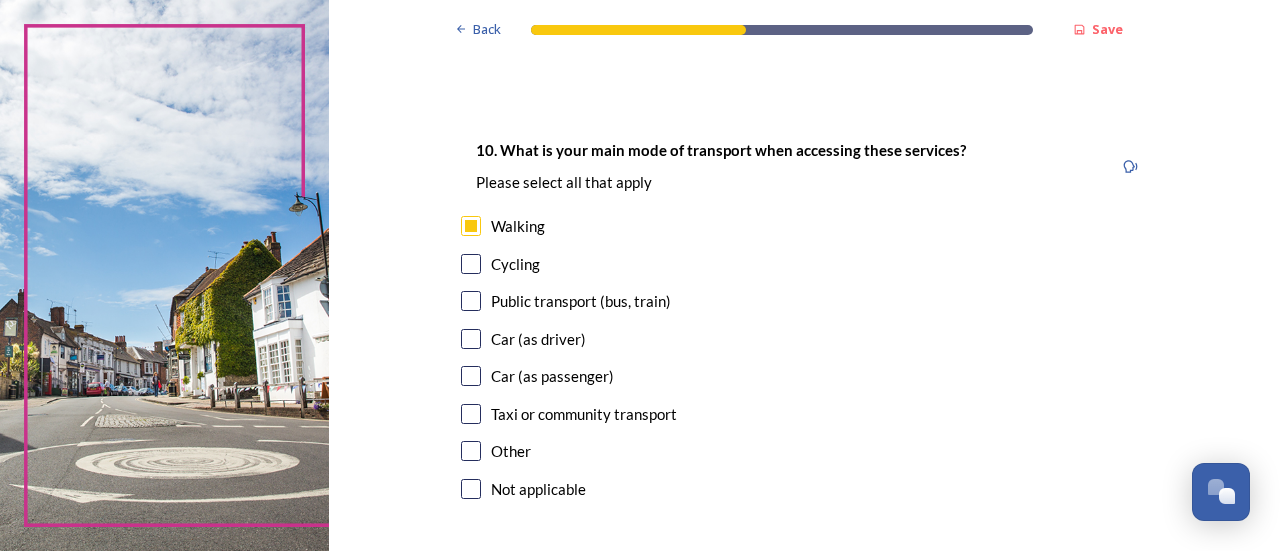 click at bounding box center (471, 301) 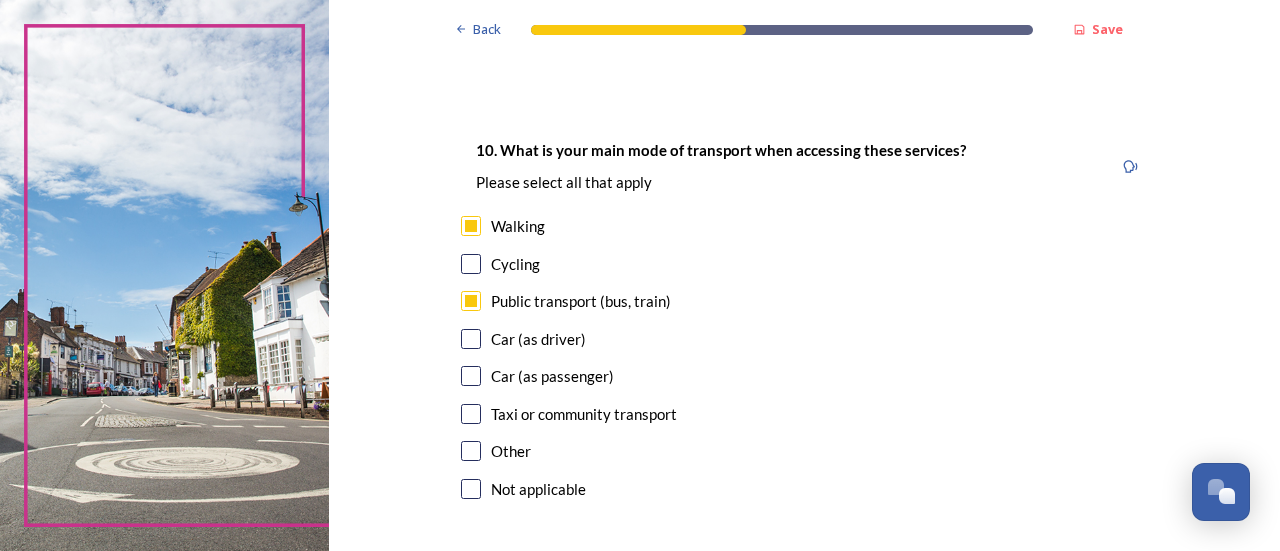 click at bounding box center (471, 339) 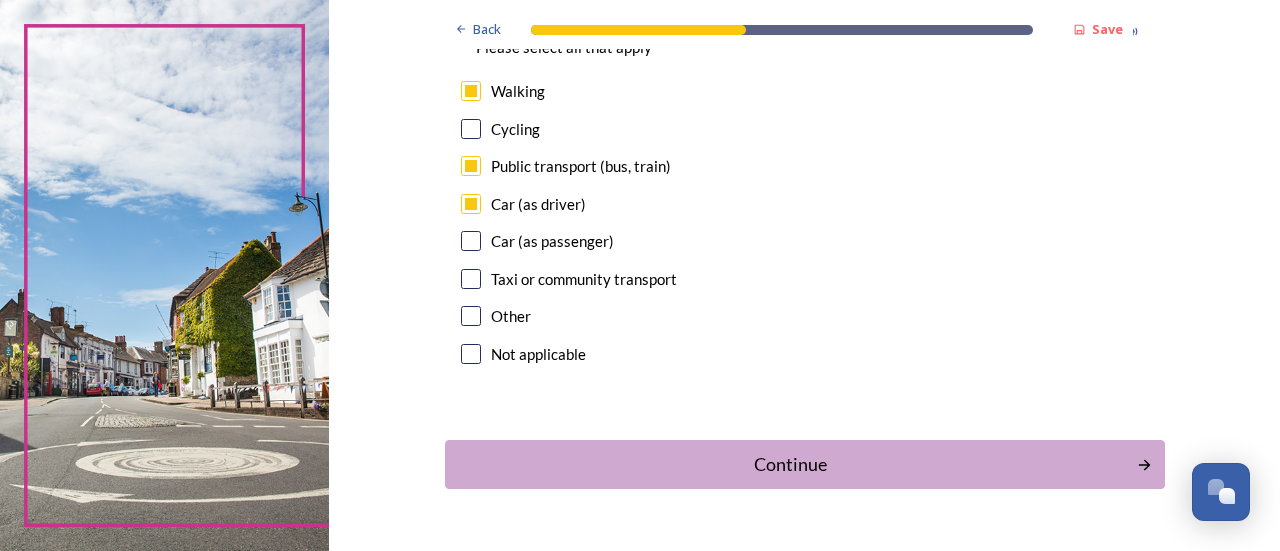 scroll, scrollTop: 1980, scrollLeft: 0, axis: vertical 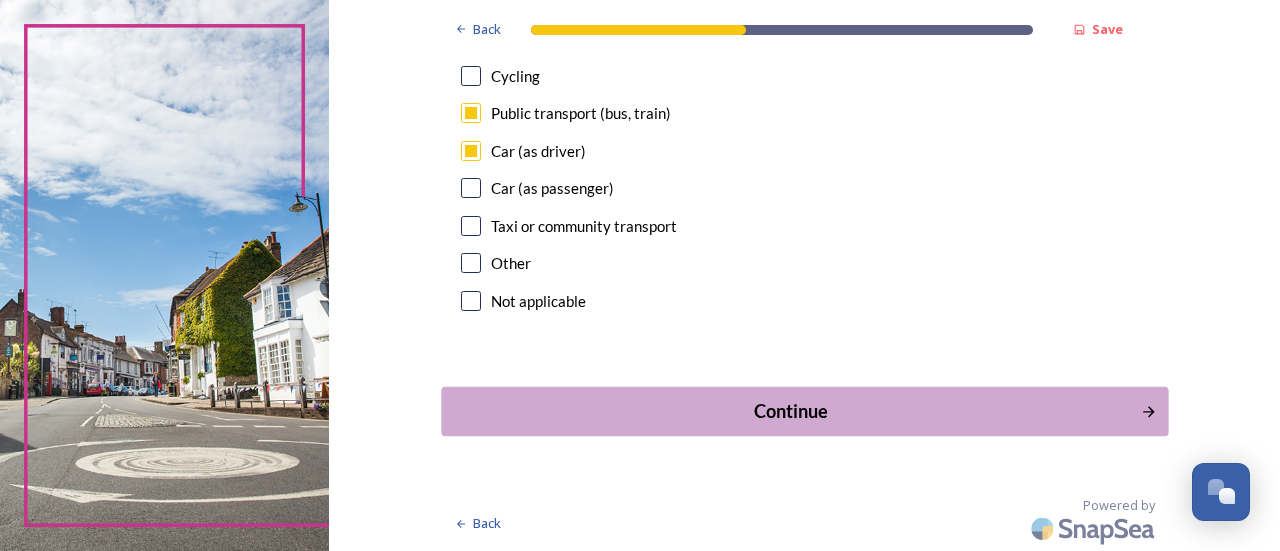 click on "Continue" at bounding box center (790, 411) 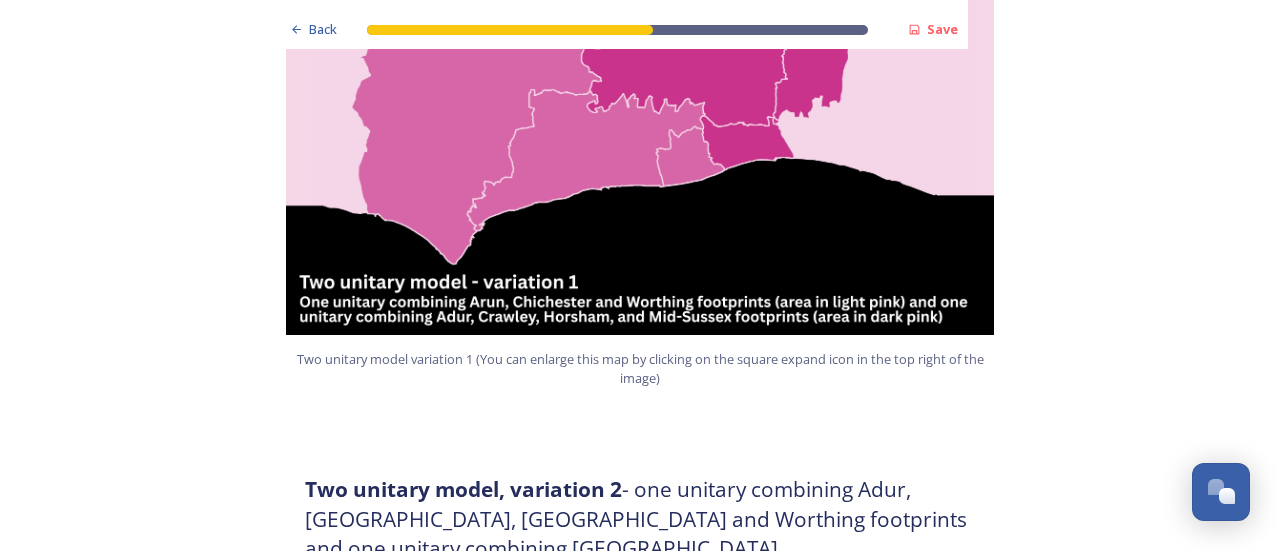 scroll, scrollTop: 1532, scrollLeft: 0, axis: vertical 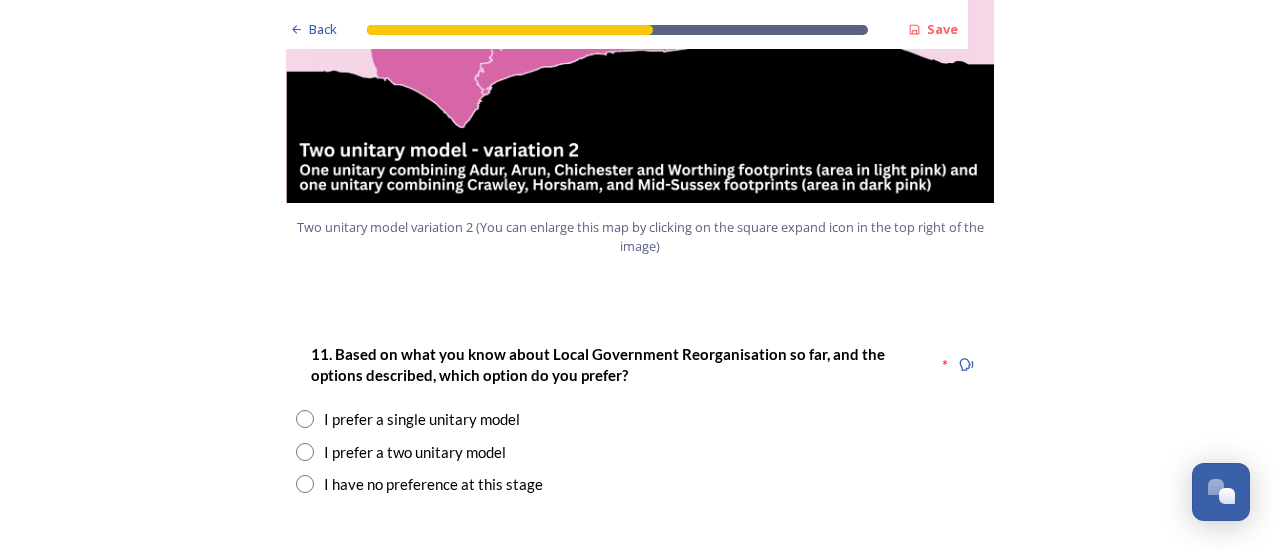 click on "I prefer a two unitary model" at bounding box center [415, 452] 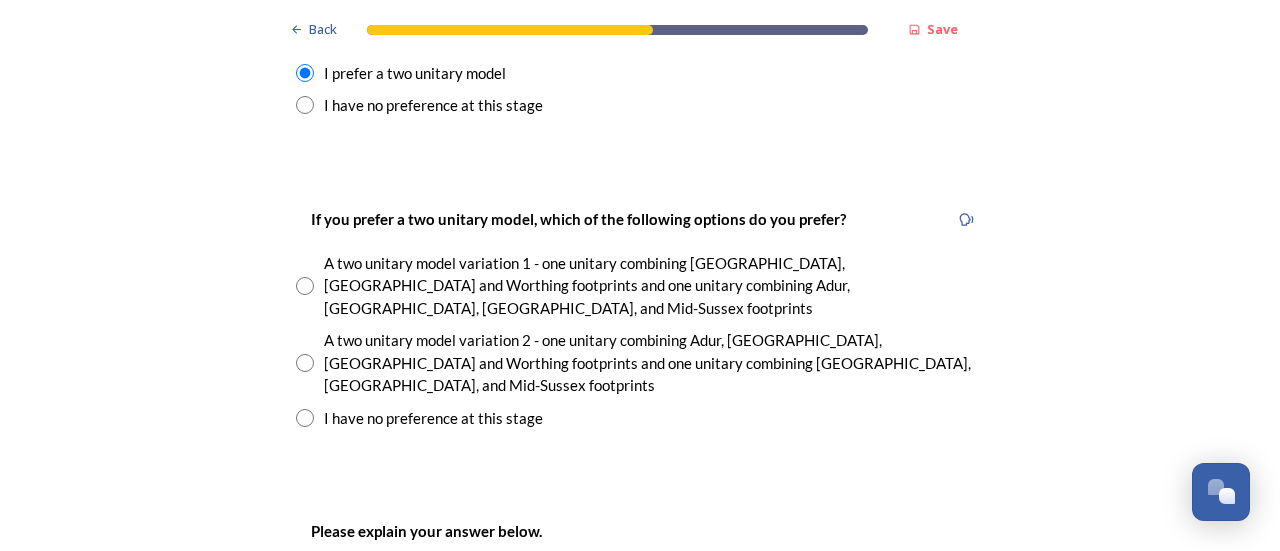 scroll, scrollTop: 2870, scrollLeft: 0, axis: vertical 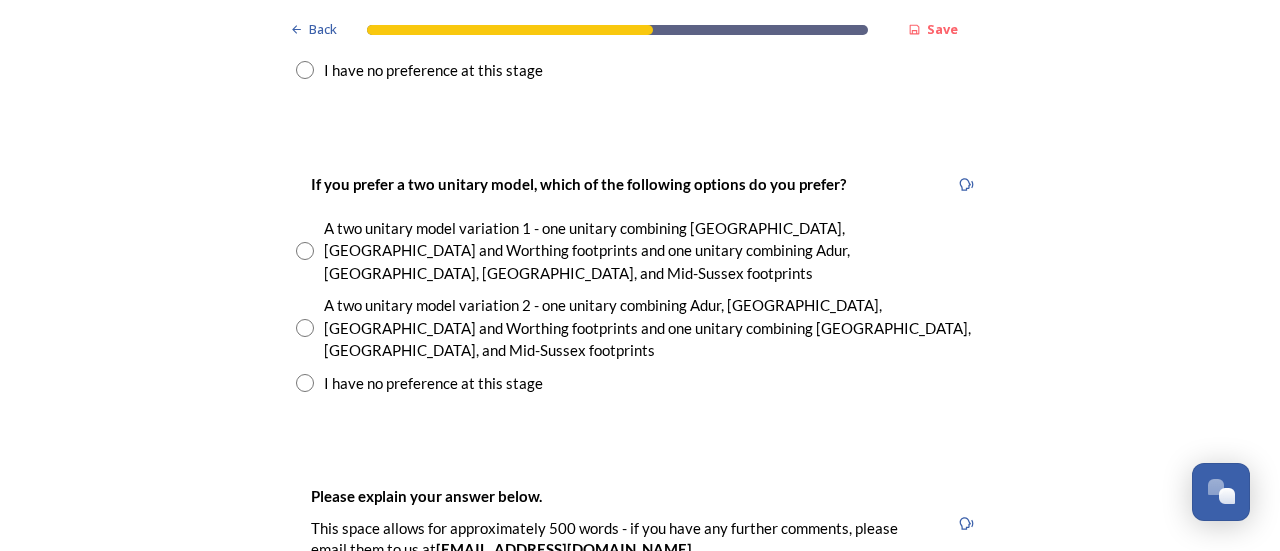 click at bounding box center (305, 328) 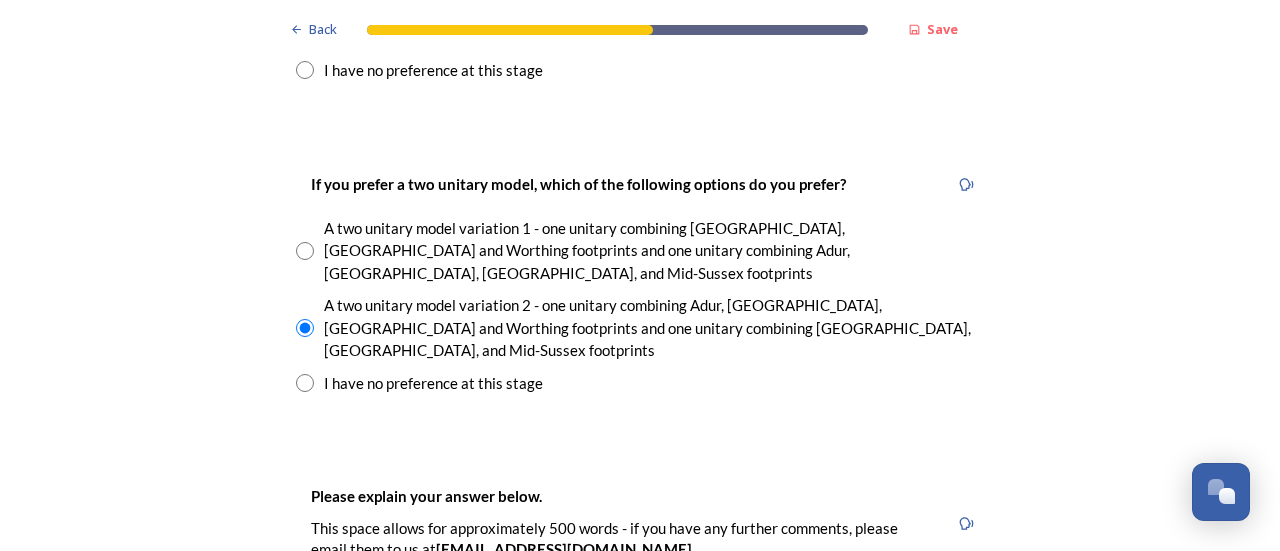 click at bounding box center [640, 694] 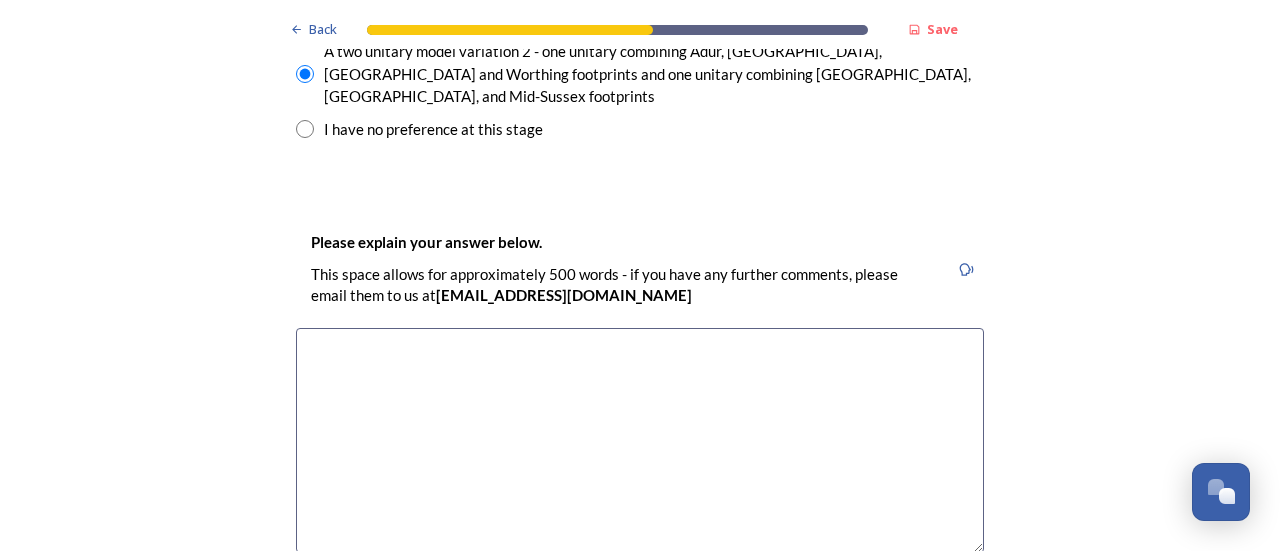 scroll, scrollTop: 3106, scrollLeft: 0, axis: vertical 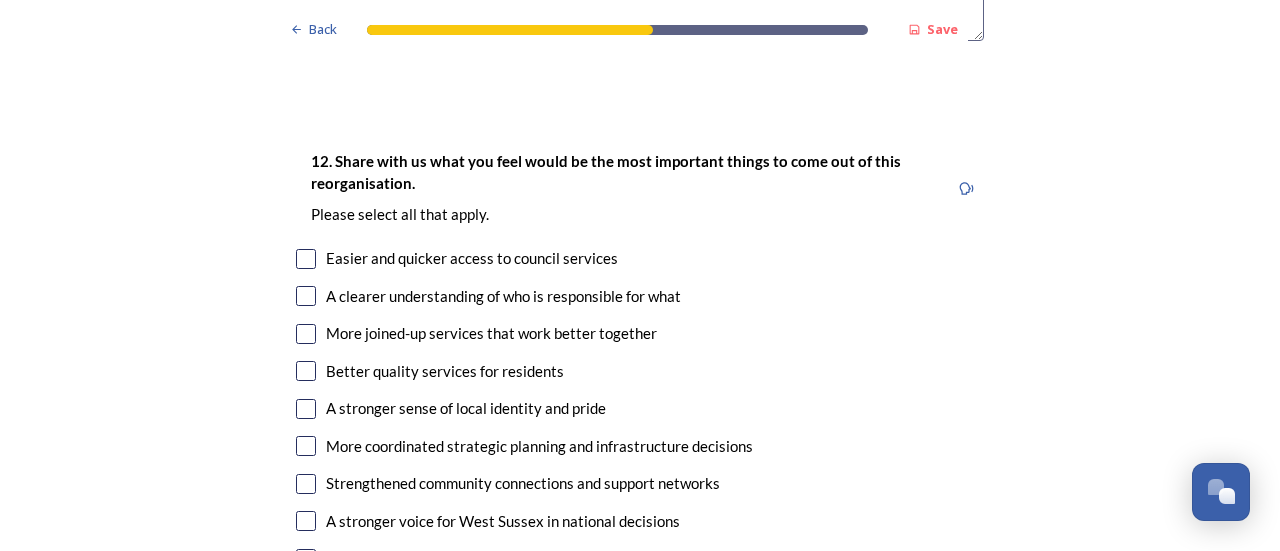 type on "one large unitary authority would seem to be harder to ensure that everything is shared equally across all towns and villages" 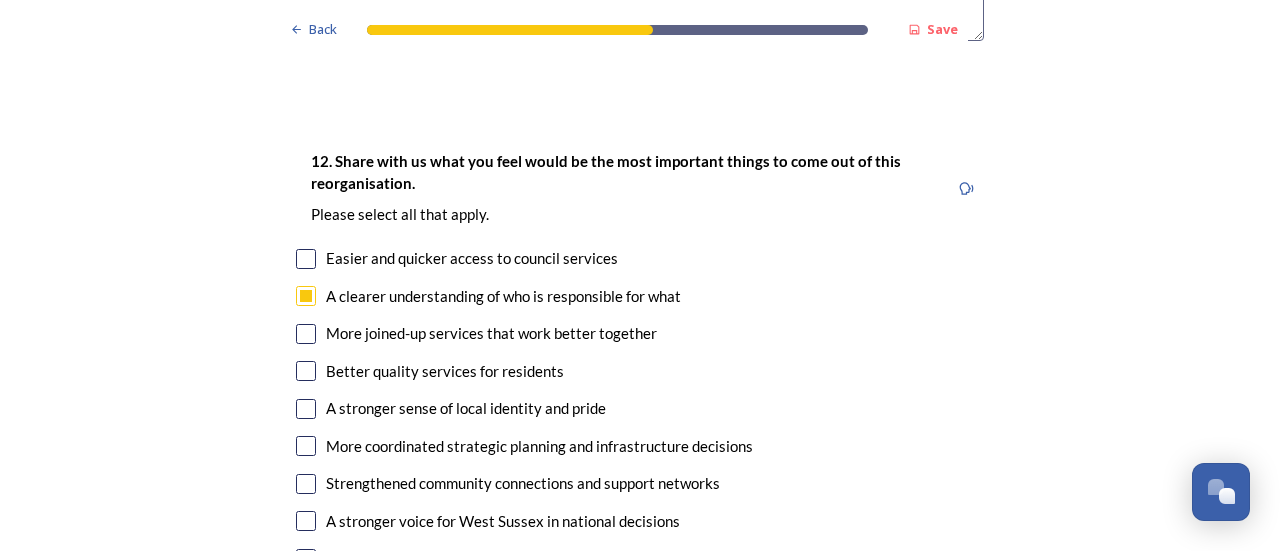 click at bounding box center [306, 334] 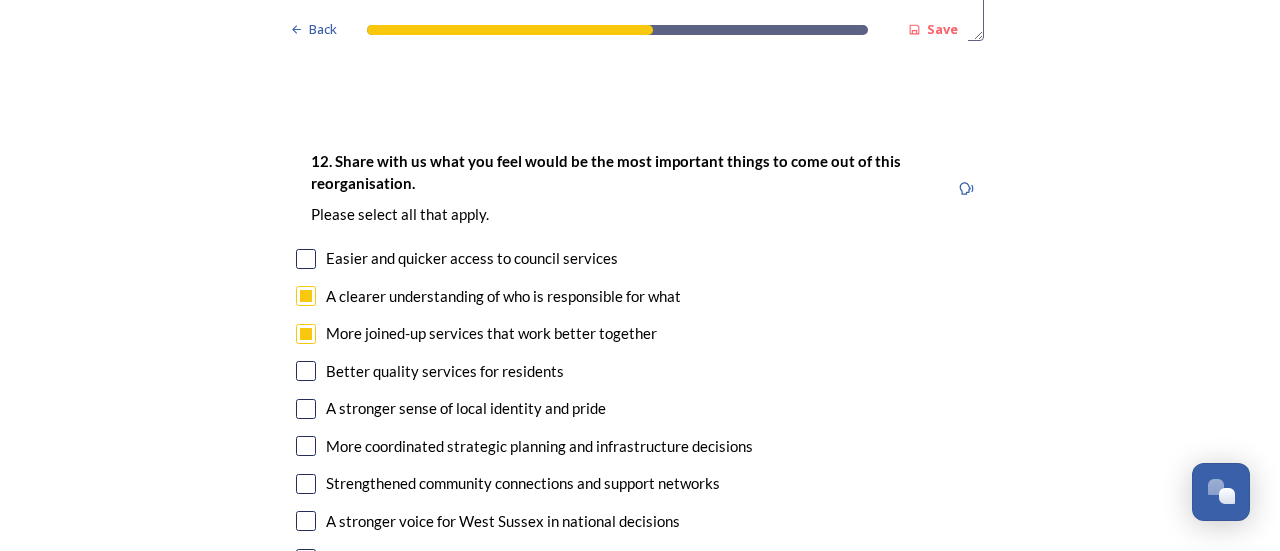 click at bounding box center [306, 371] 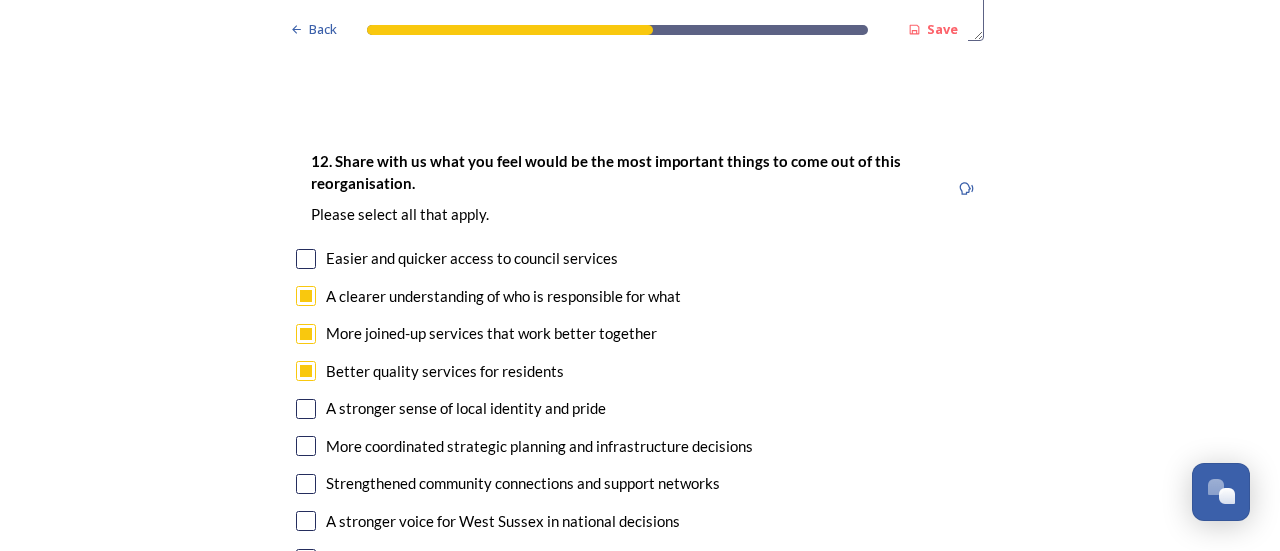 click at bounding box center (306, 446) 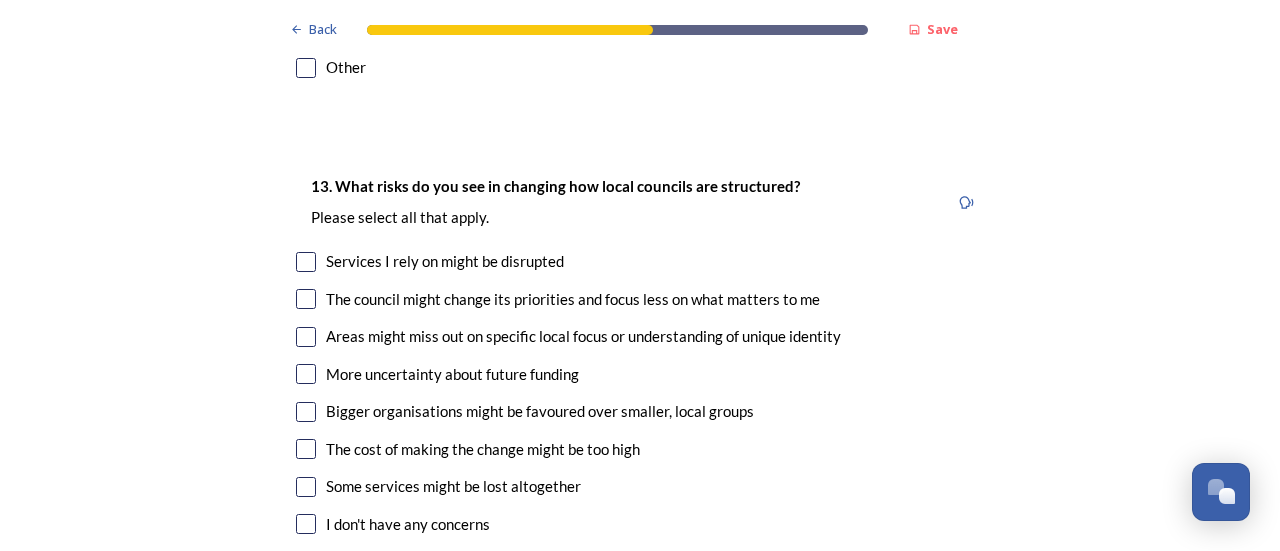 scroll, scrollTop: 4211, scrollLeft: 0, axis: vertical 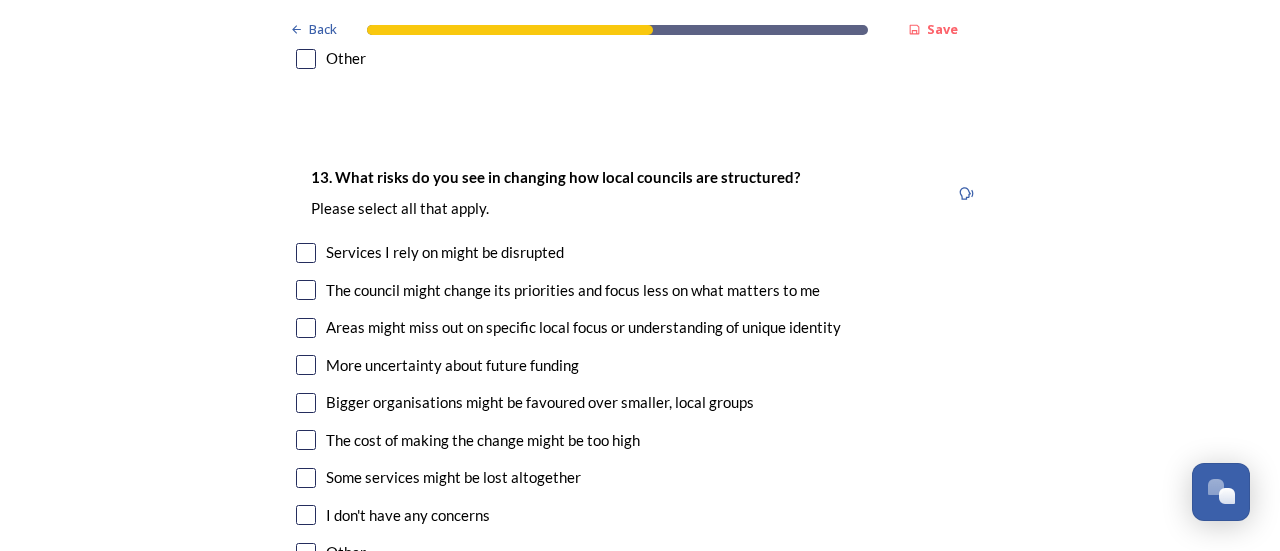 click at bounding box center [306, 253] 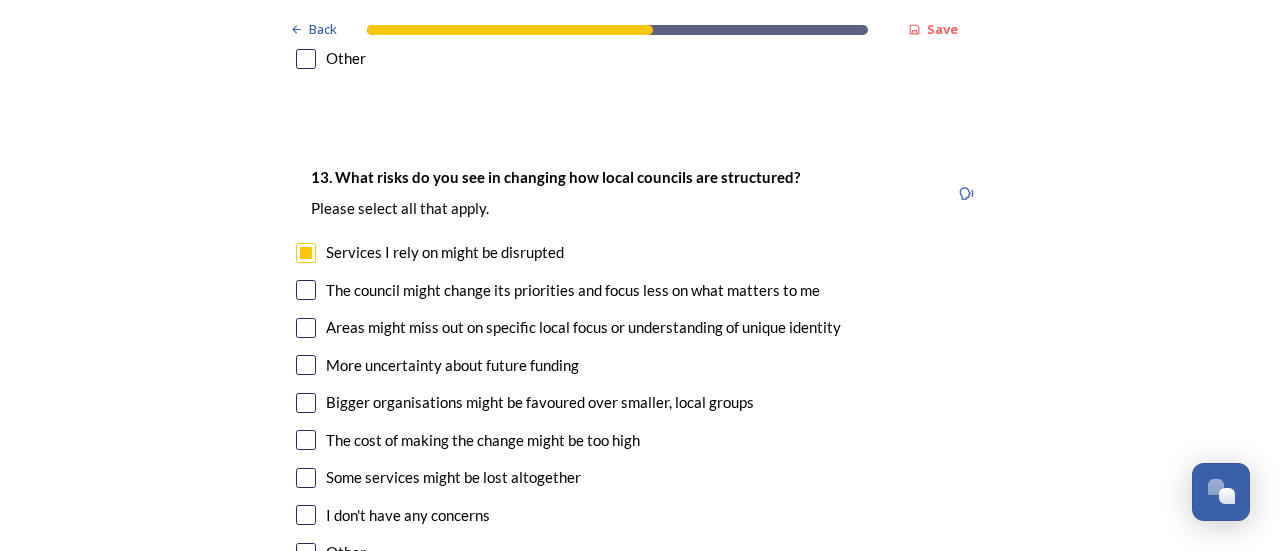 click at bounding box center [306, 290] 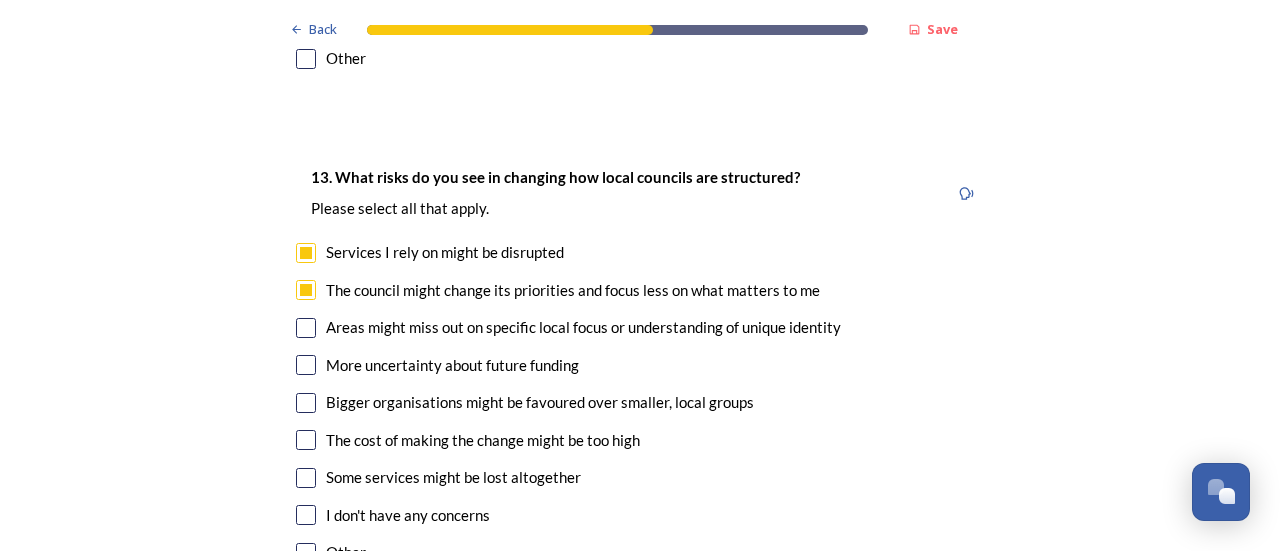 click at bounding box center (306, 328) 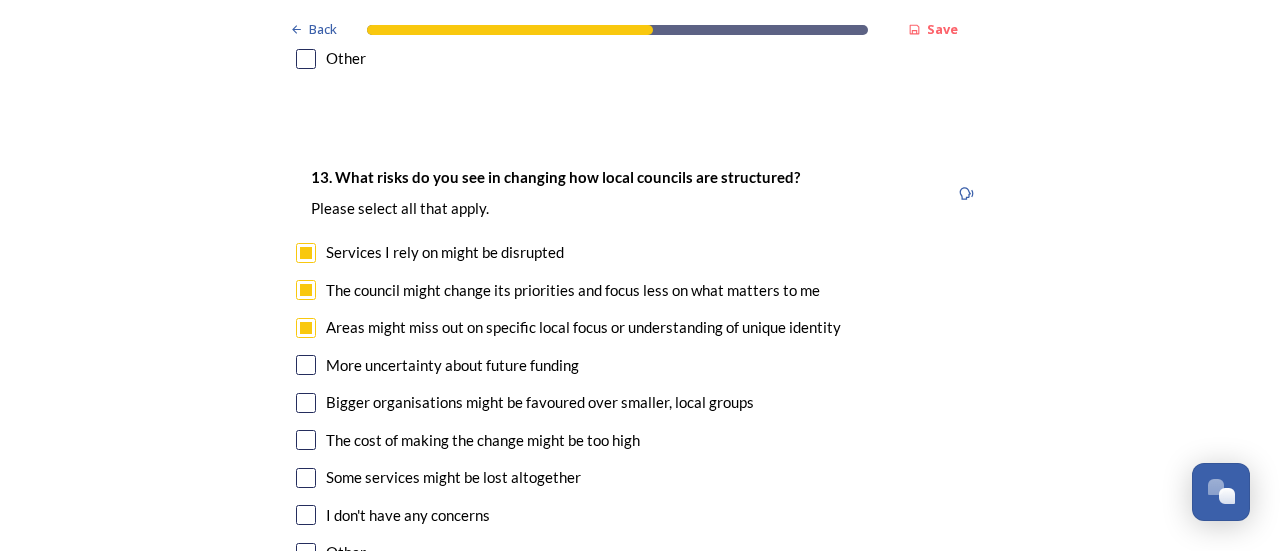 click at bounding box center [306, 403] 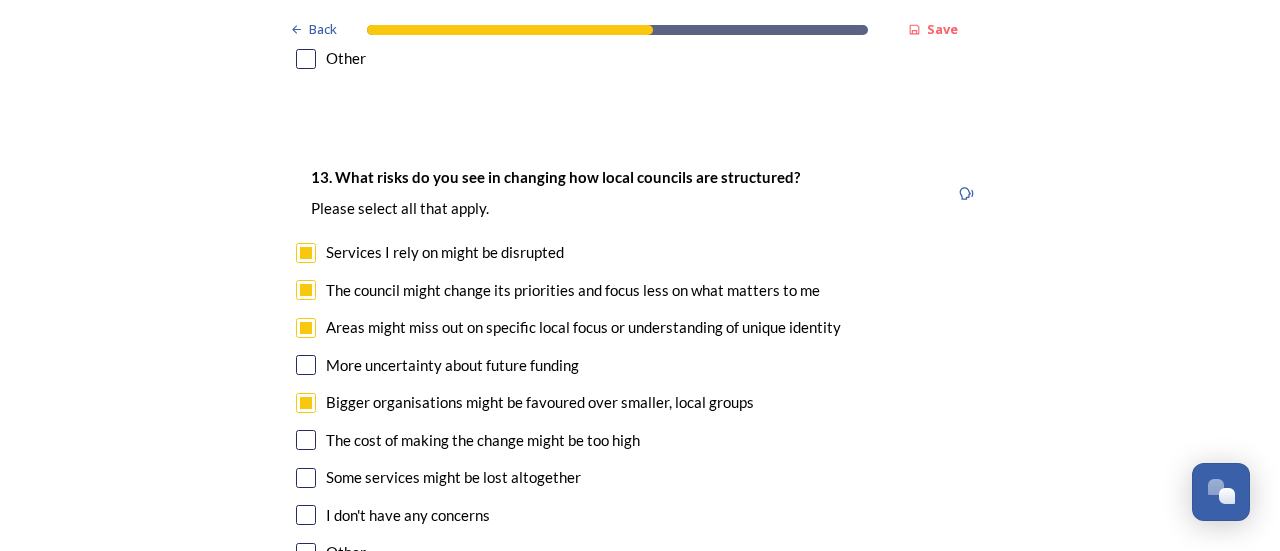 click at bounding box center (306, 478) 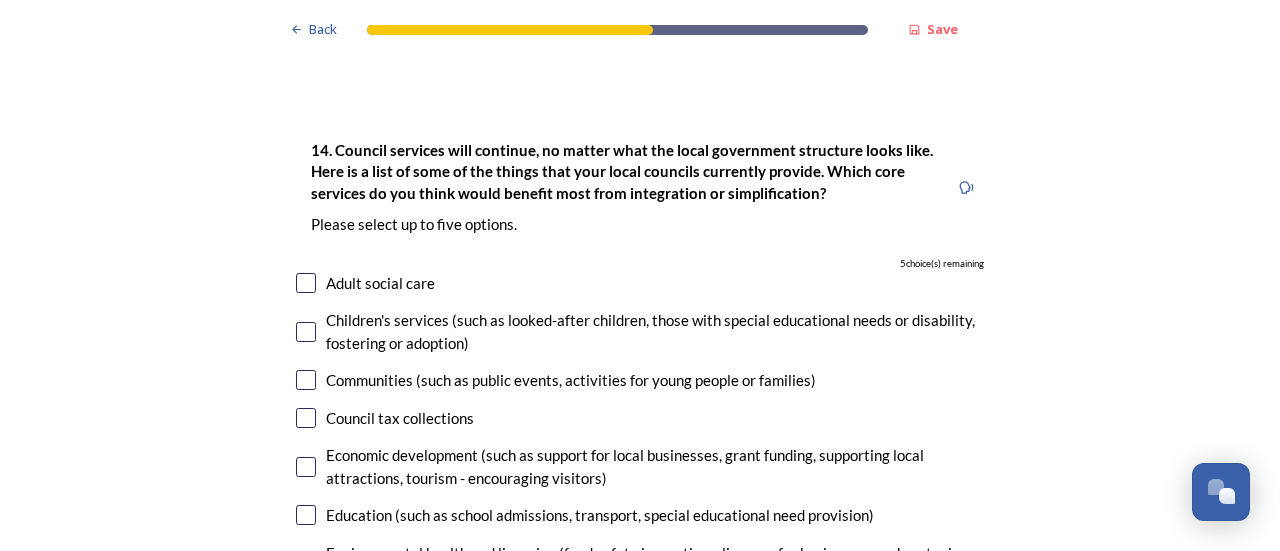 scroll, scrollTop: 4705, scrollLeft: 0, axis: vertical 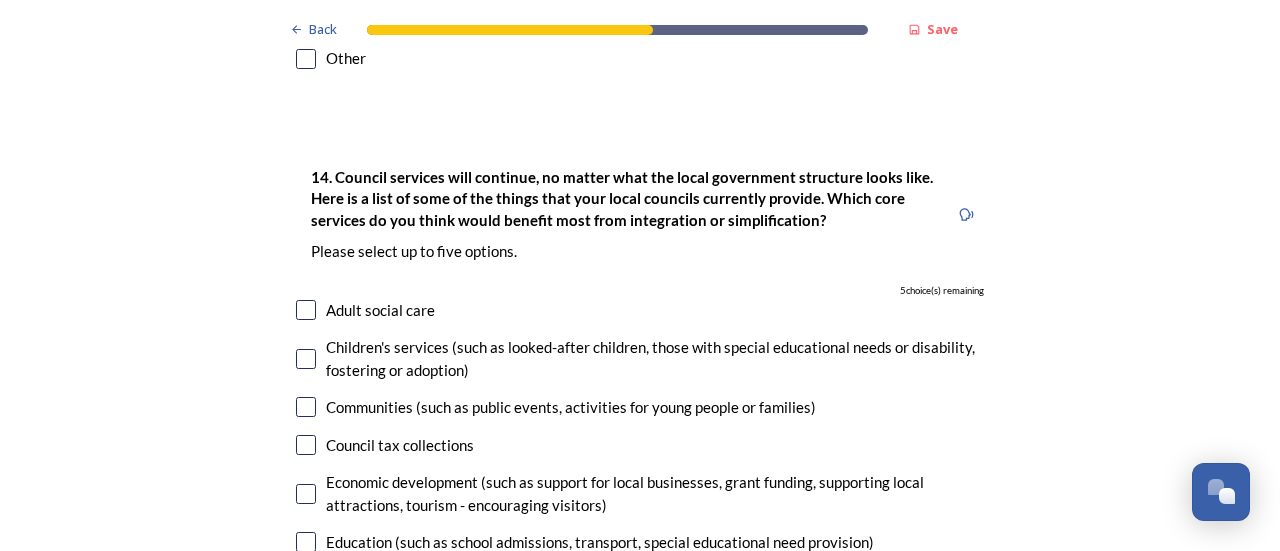 click at bounding box center [306, 445] 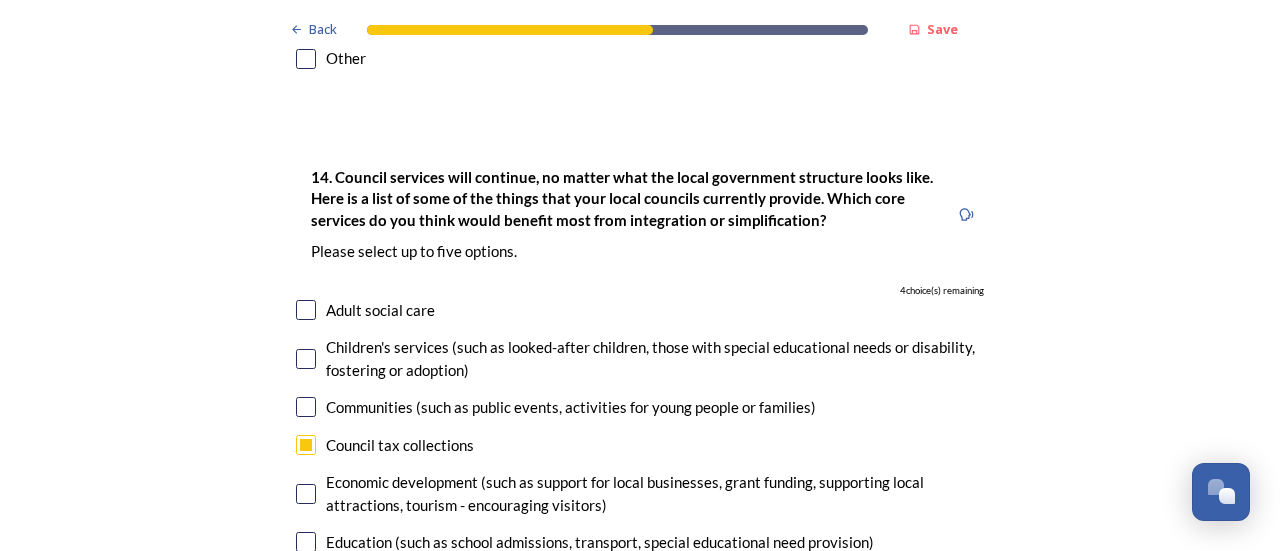 click at bounding box center [306, 494] 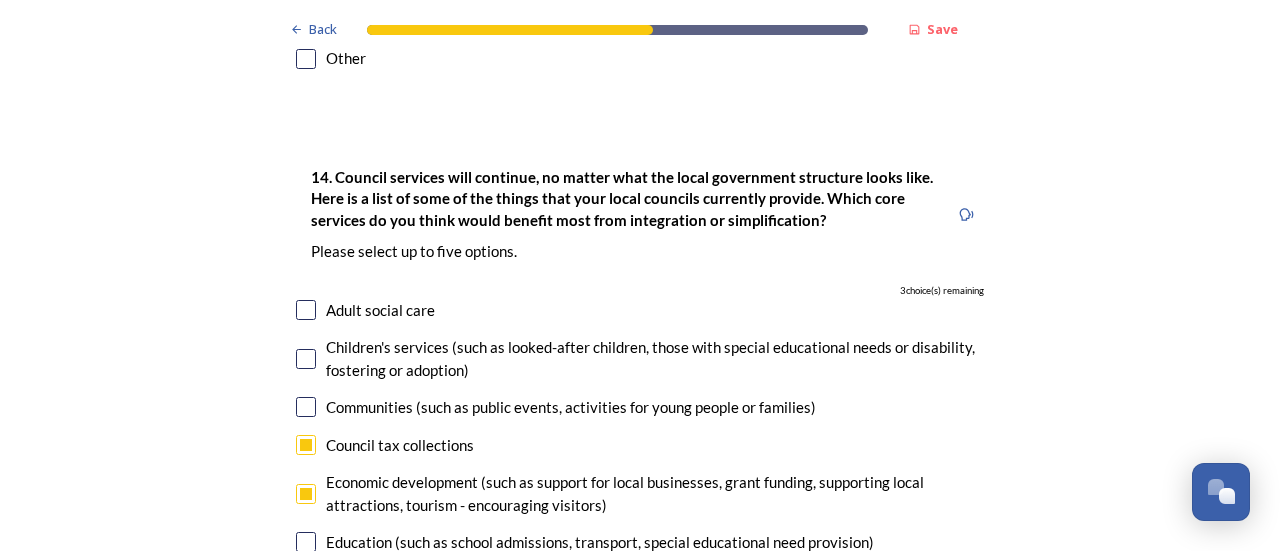 scroll, scrollTop: 5188, scrollLeft: 0, axis: vertical 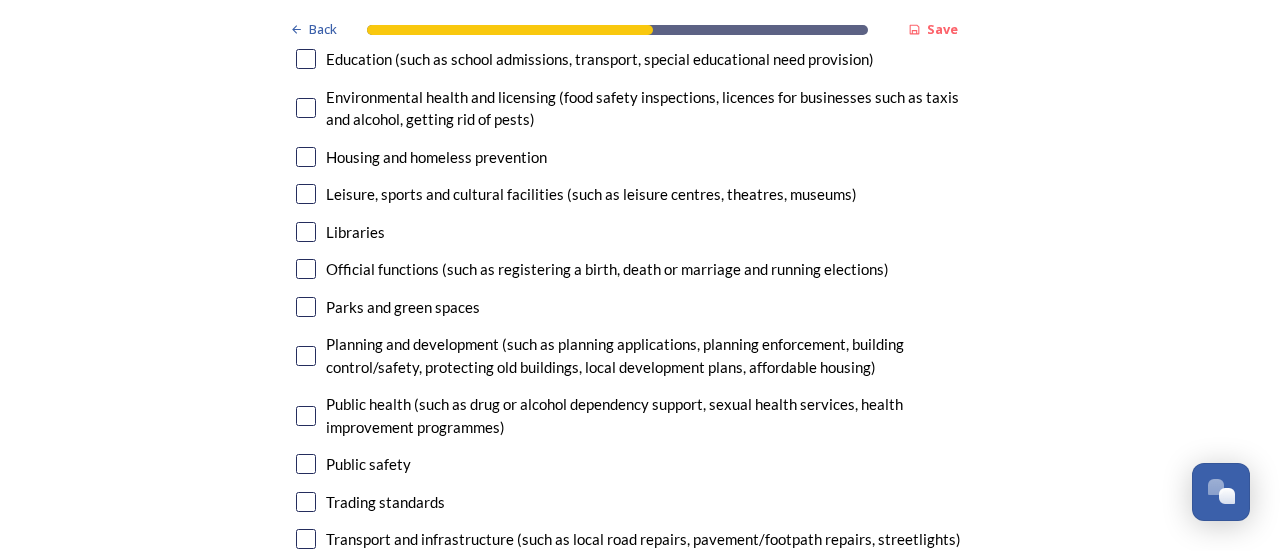click at bounding box center [306, 577] 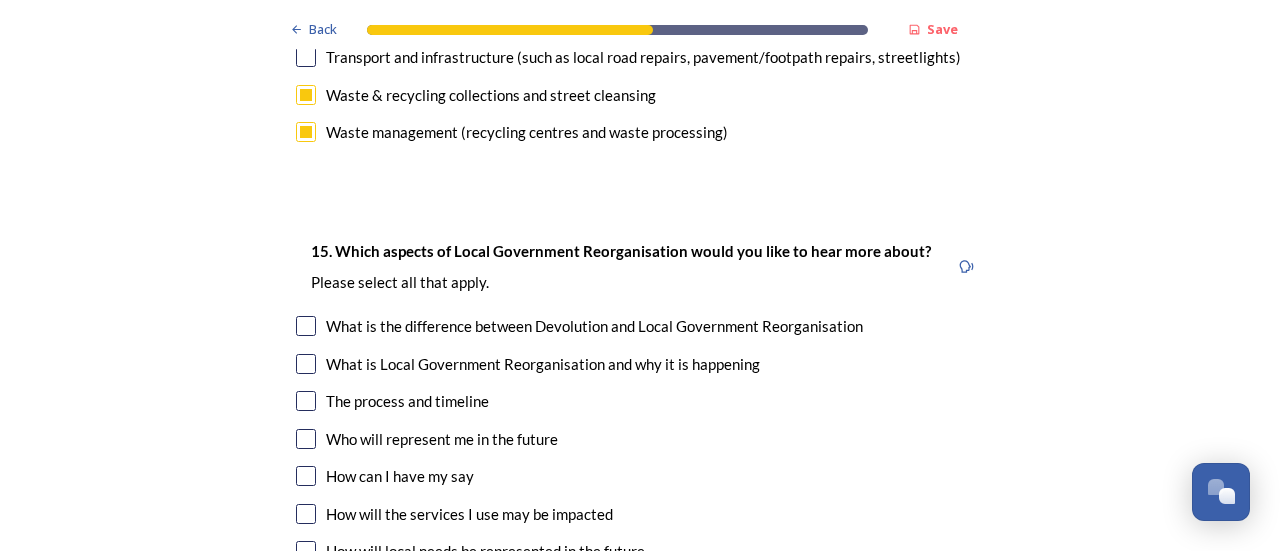 click at bounding box center (306, 326) 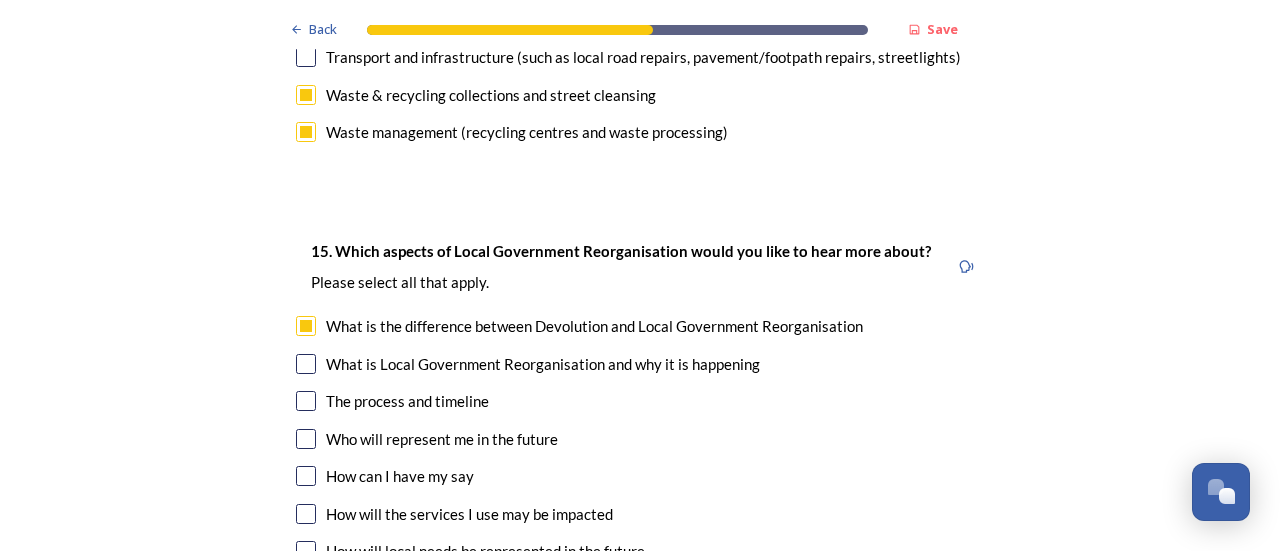 click at bounding box center (306, 364) 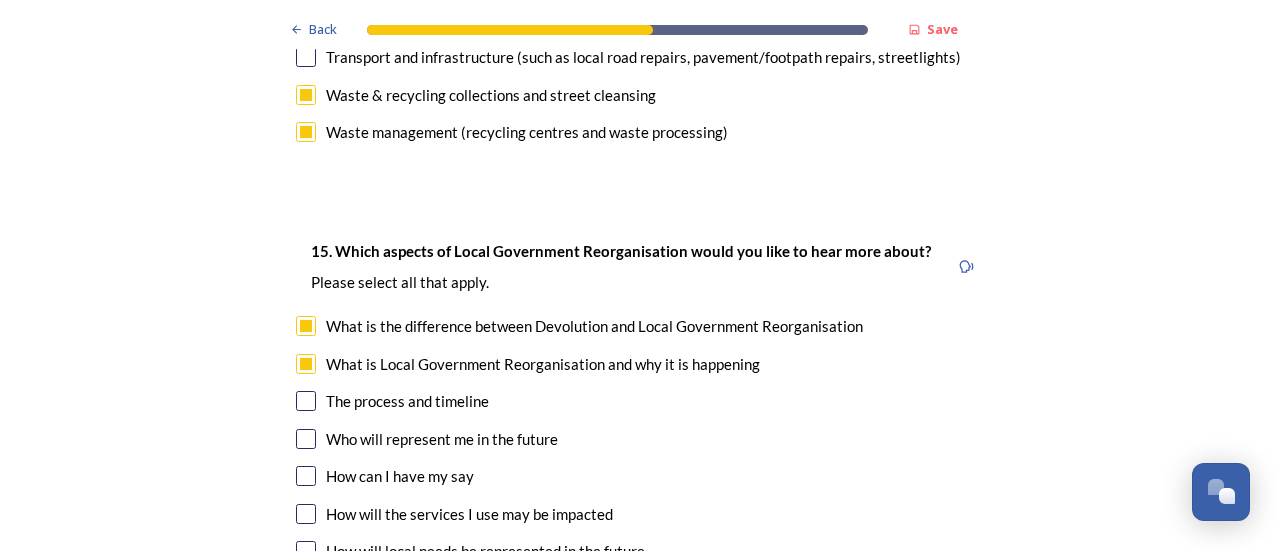 click at bounding box center (306, 439) 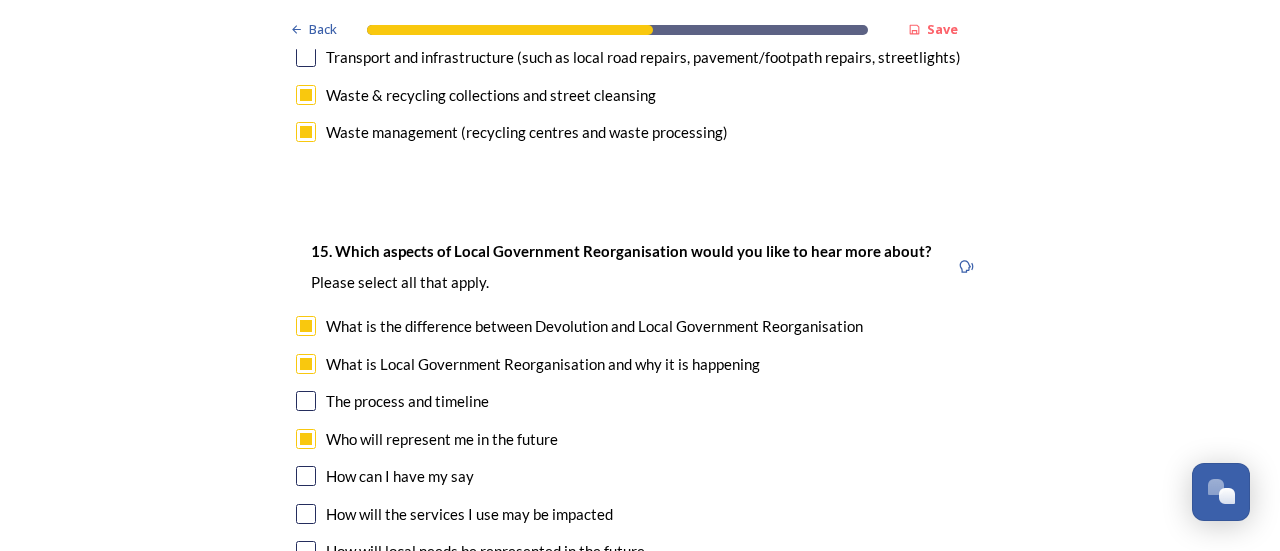 scroll, scrollTop: 6152, scrollLeft: 0, axis: vertical 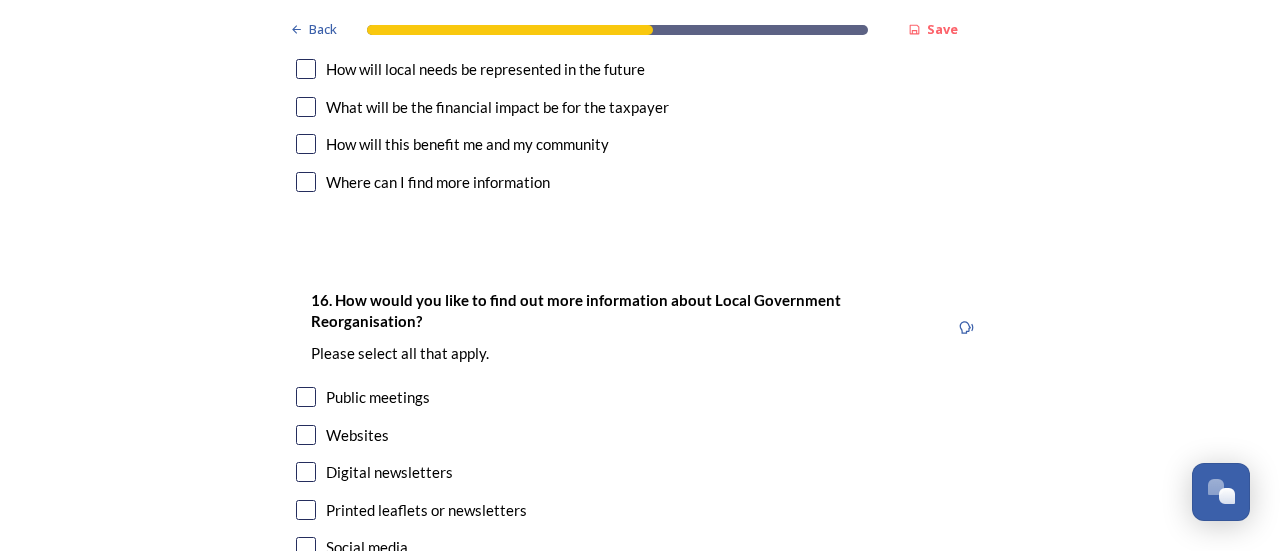 click at bounding box center (306, 435) 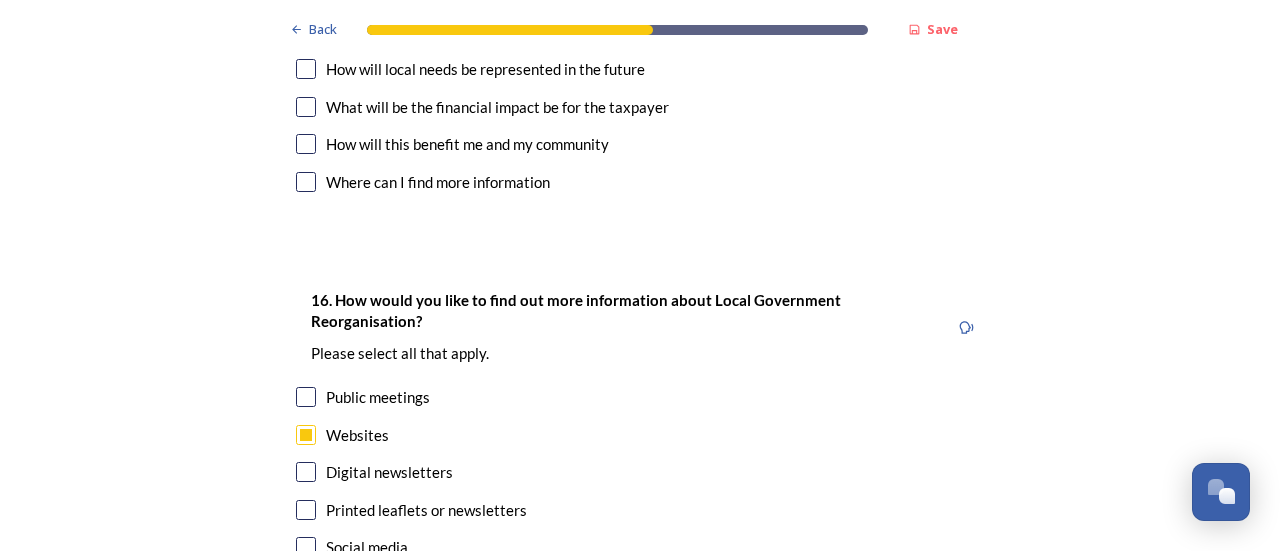 click at bounding box center (306, 547) 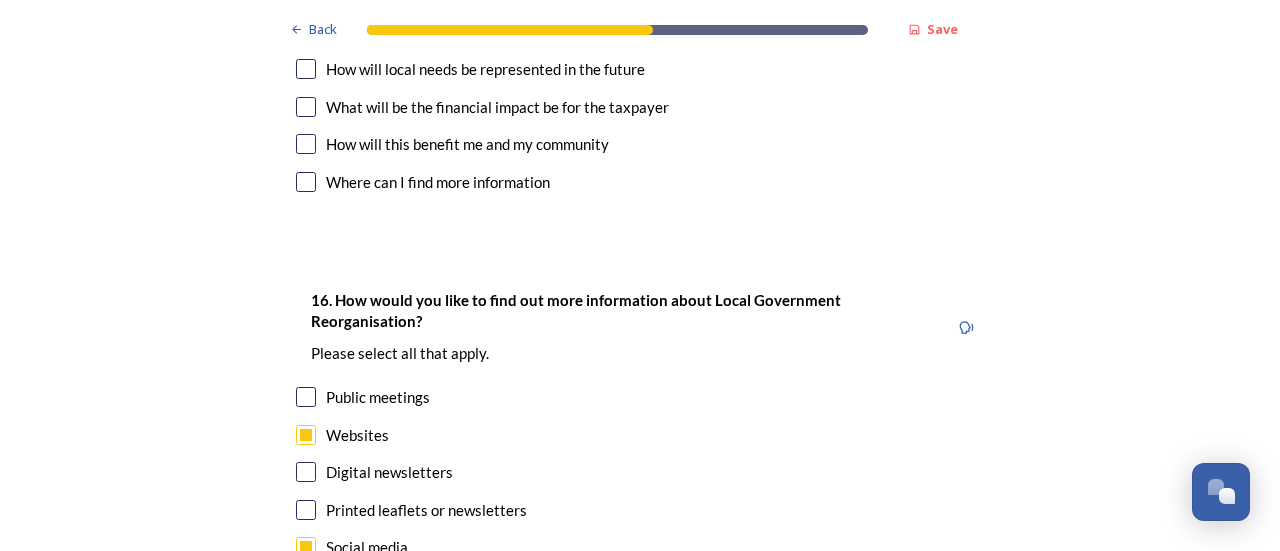 scroll, scrollTop: 6332, scrollLeft: 0, axis: vertical 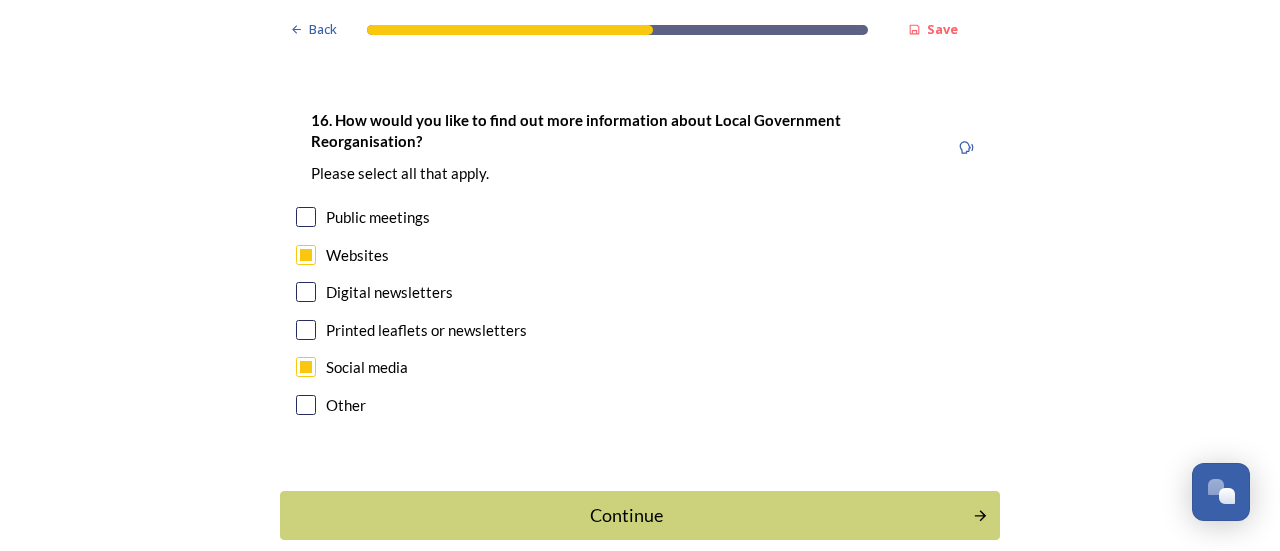 click at bounding box center [306, 292] 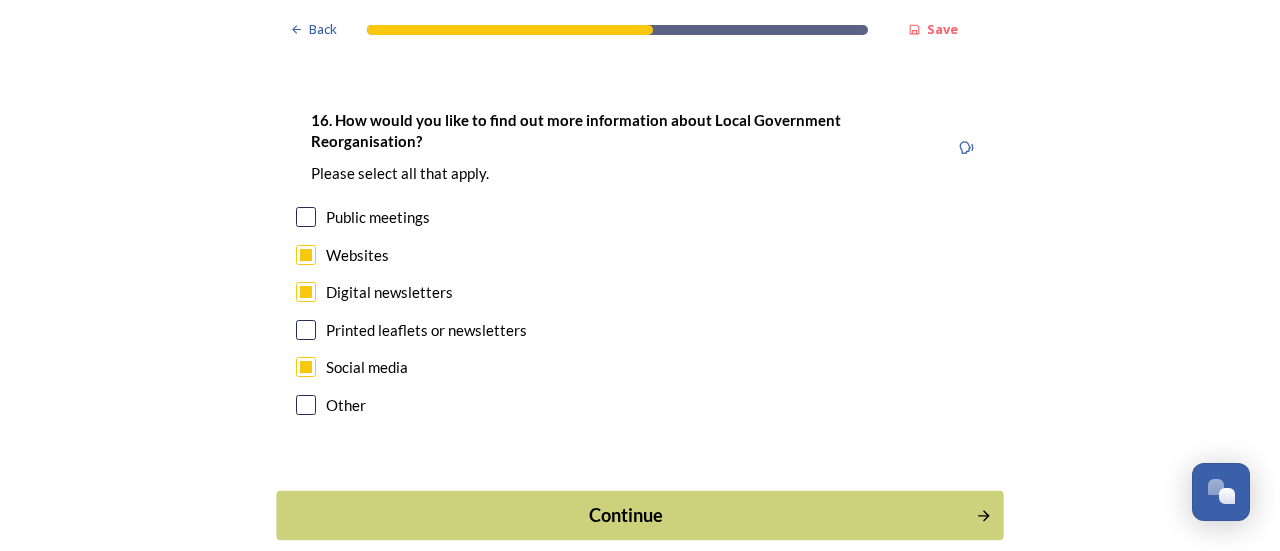 click on "Continue" at bounding box center [626, 515] 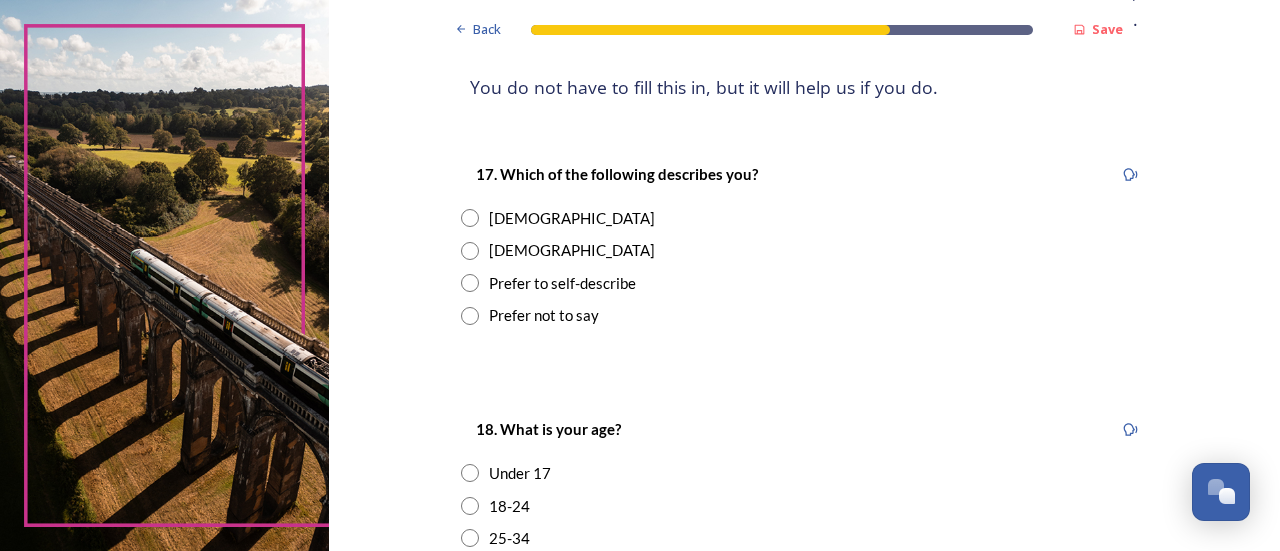 scroll, scrollTop: 267, scrollLeft: 0, axis: vertical 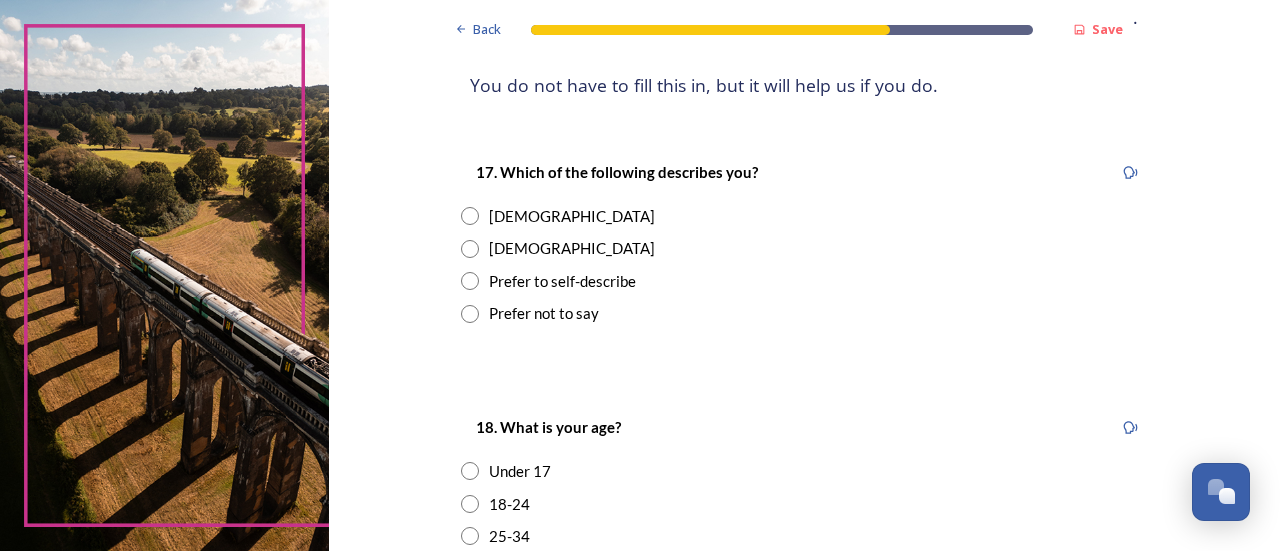 click on "[DEMOGRAPHIC_DATA]" at bounding box center (572, 216) 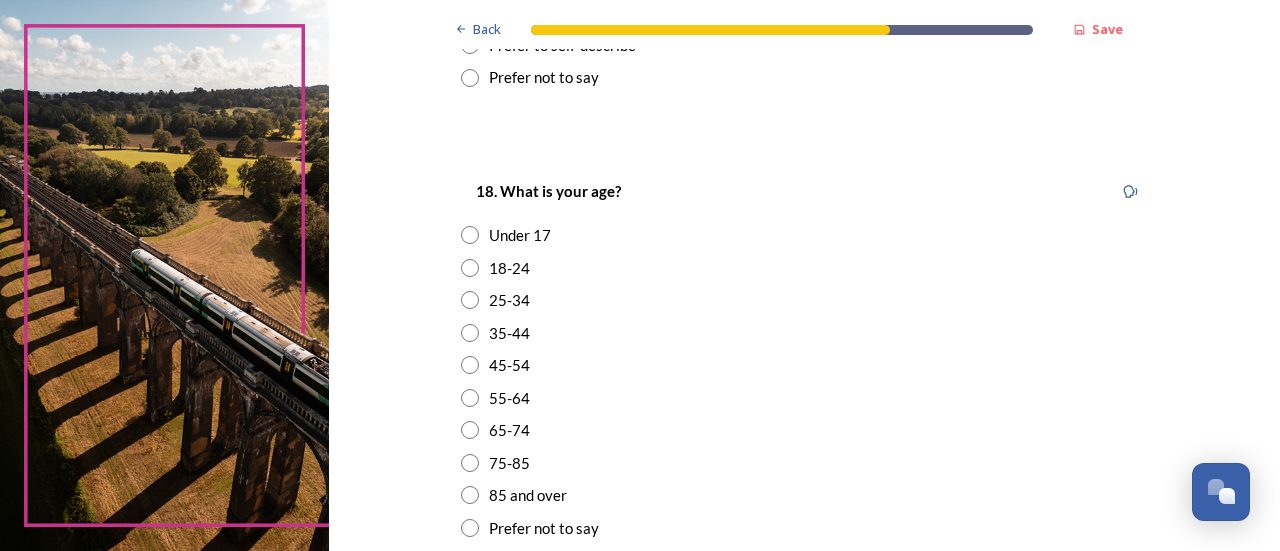 scroll, scrollTop: 506, scrollLeft: 0, axis: vertical 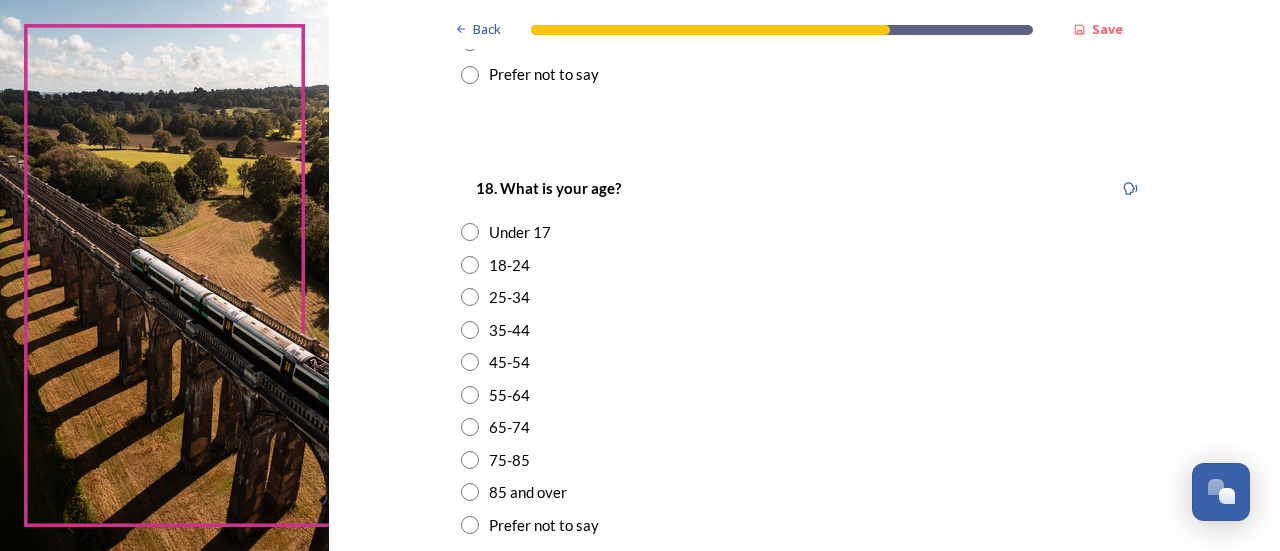 click on "55-64" at bounding box center (805, 395) 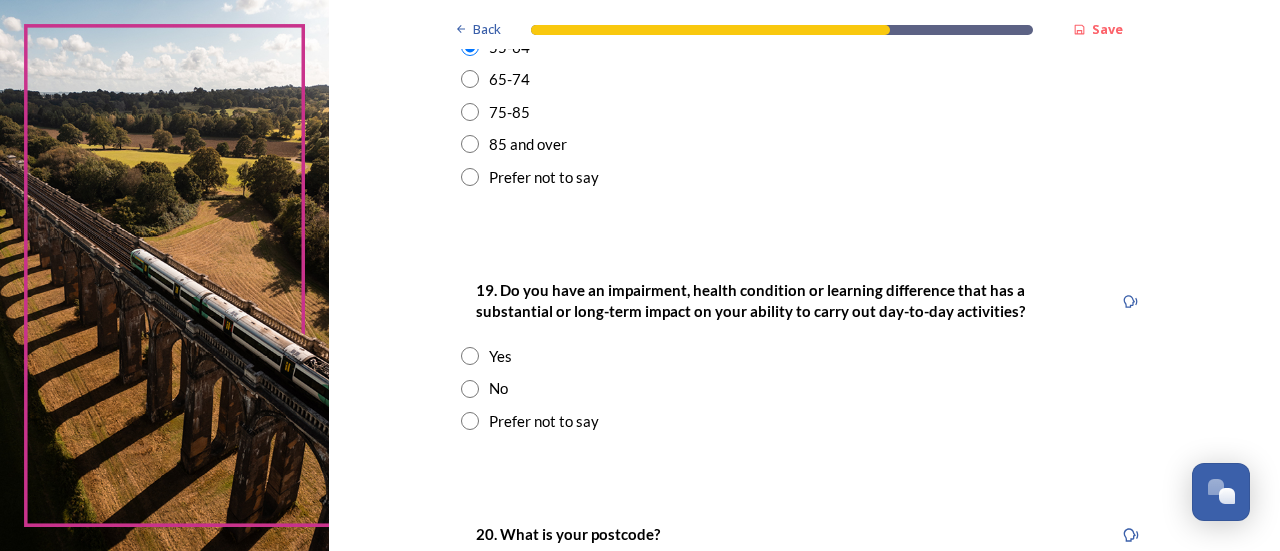 scroll, scrollTop: 890, scrollLeft: 0, axis: vertical 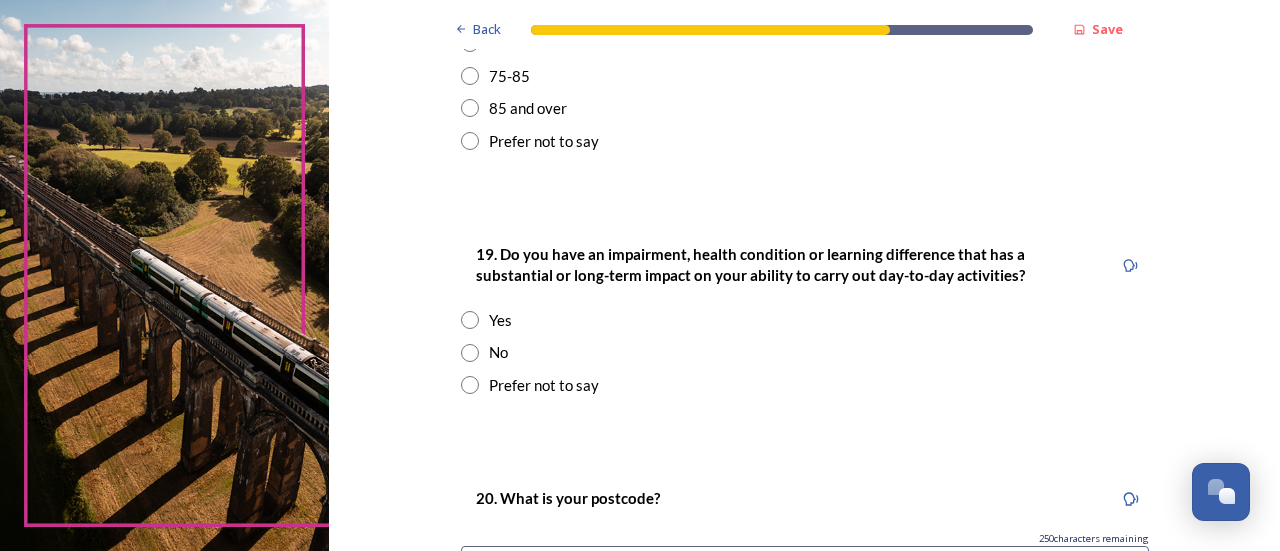 click on "No" at bounding box center (498, 352) 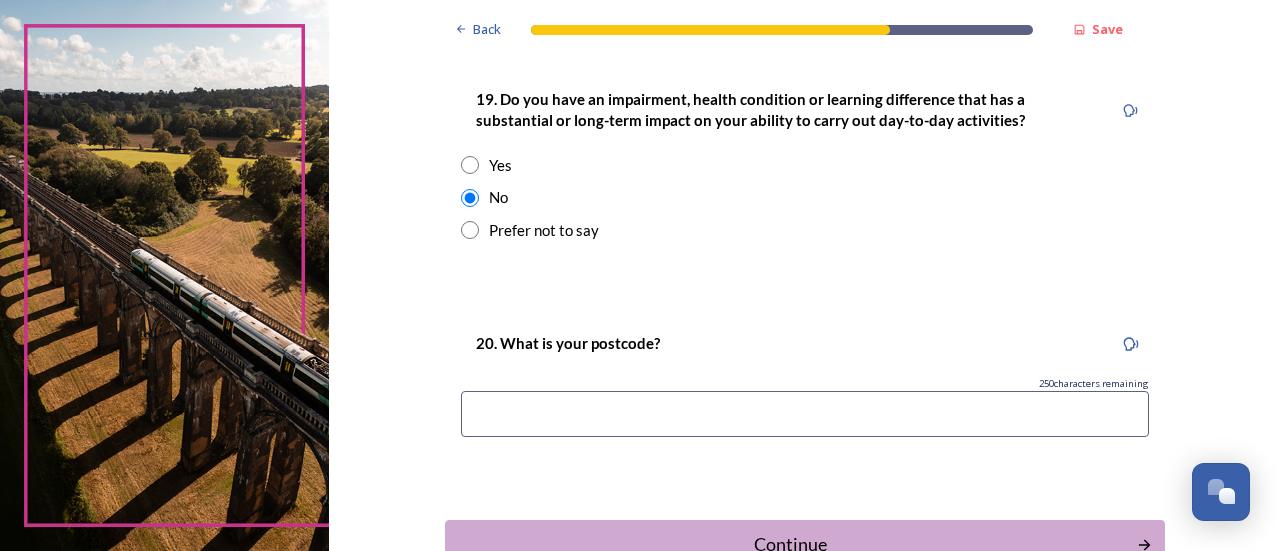 scroll, scrollTop: 1058, scrollLeft: 0, axis: vertical 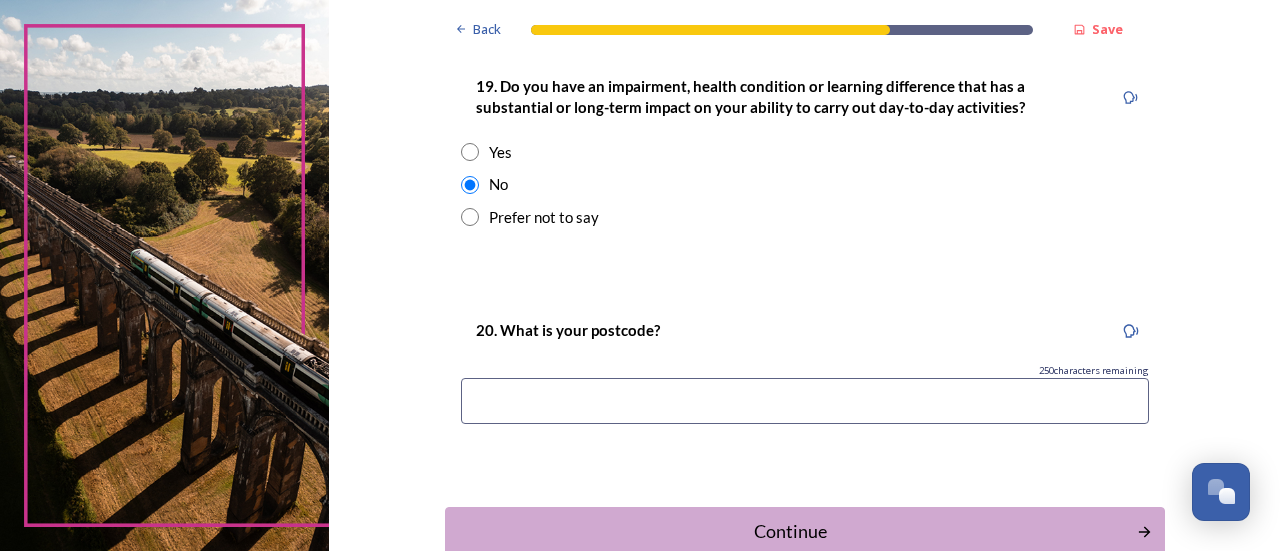 click at bounding box center (805, 401) 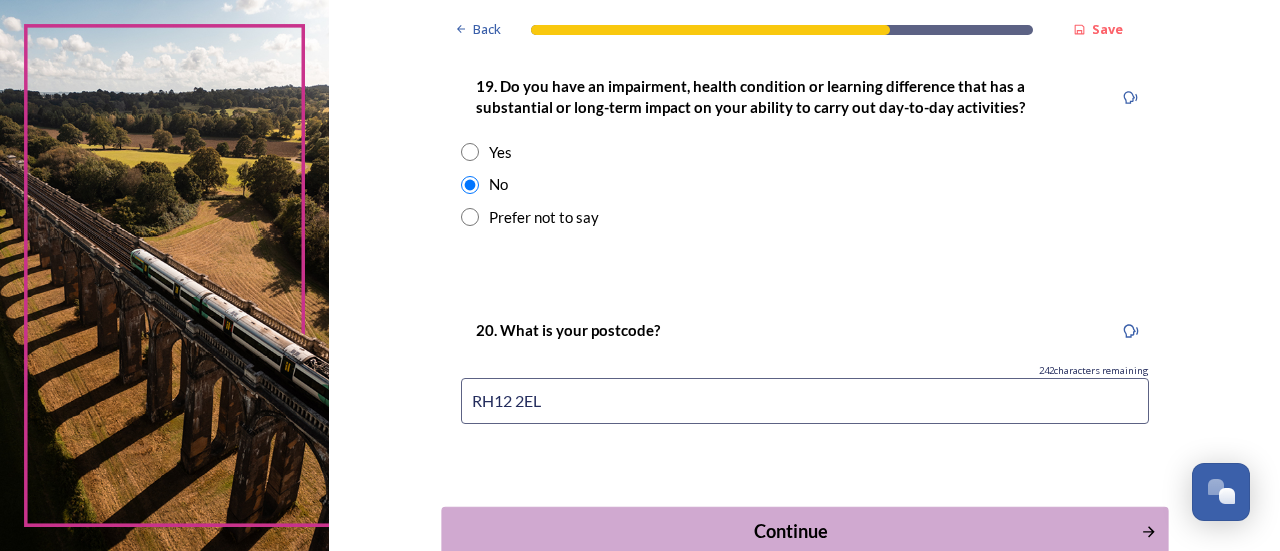 type on "RH12 2EL" 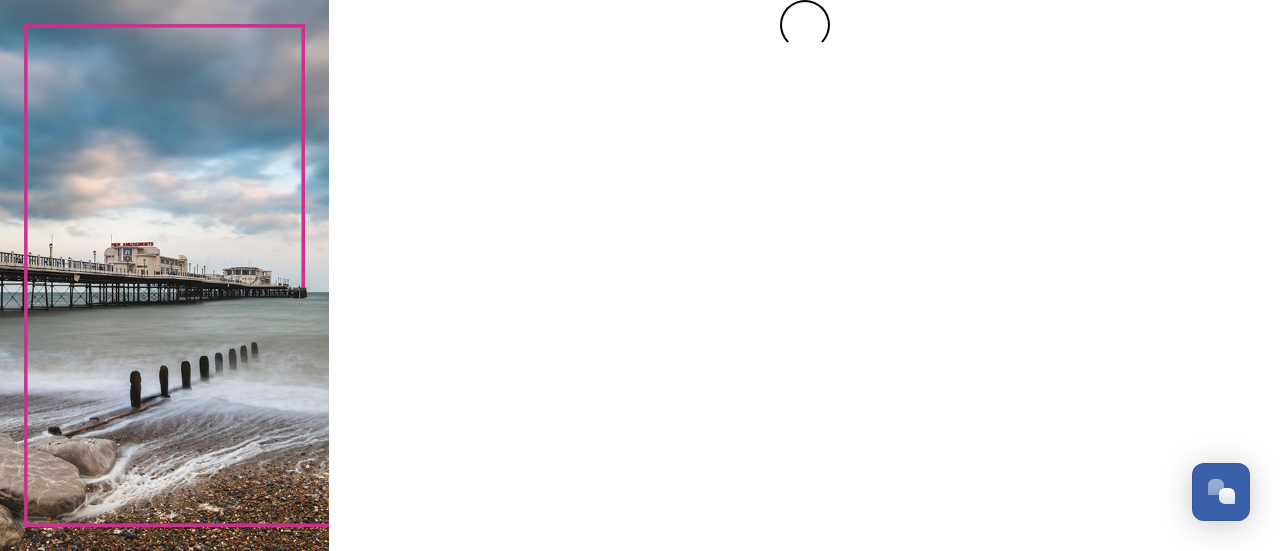 scroll, scrollTop: 0, scrollLeft: 0, axis: both 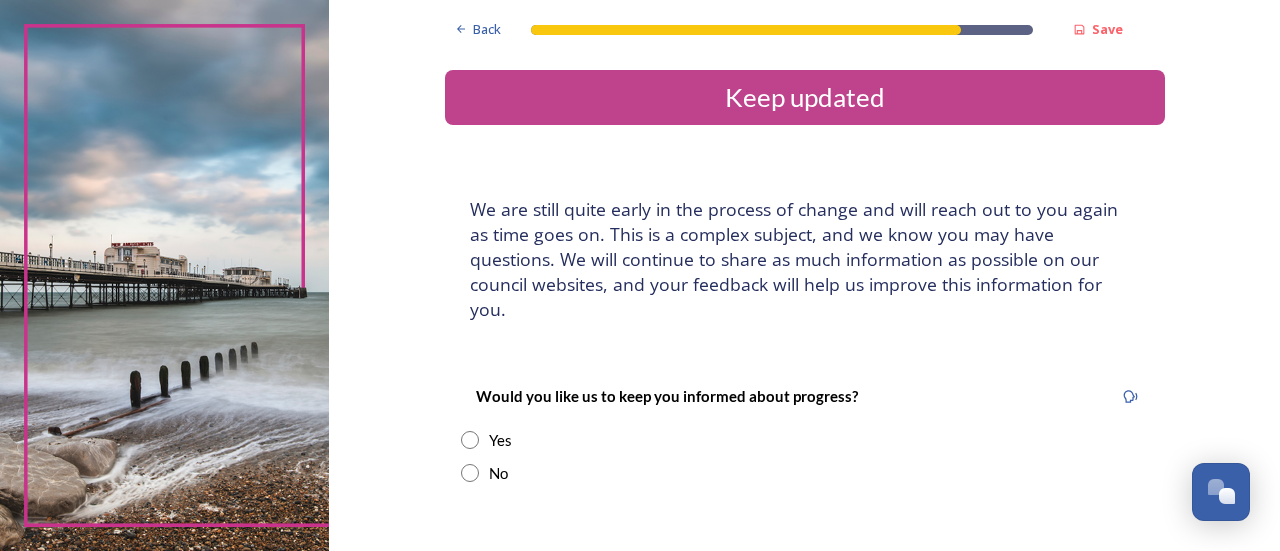click at bounding box center [470, 473] 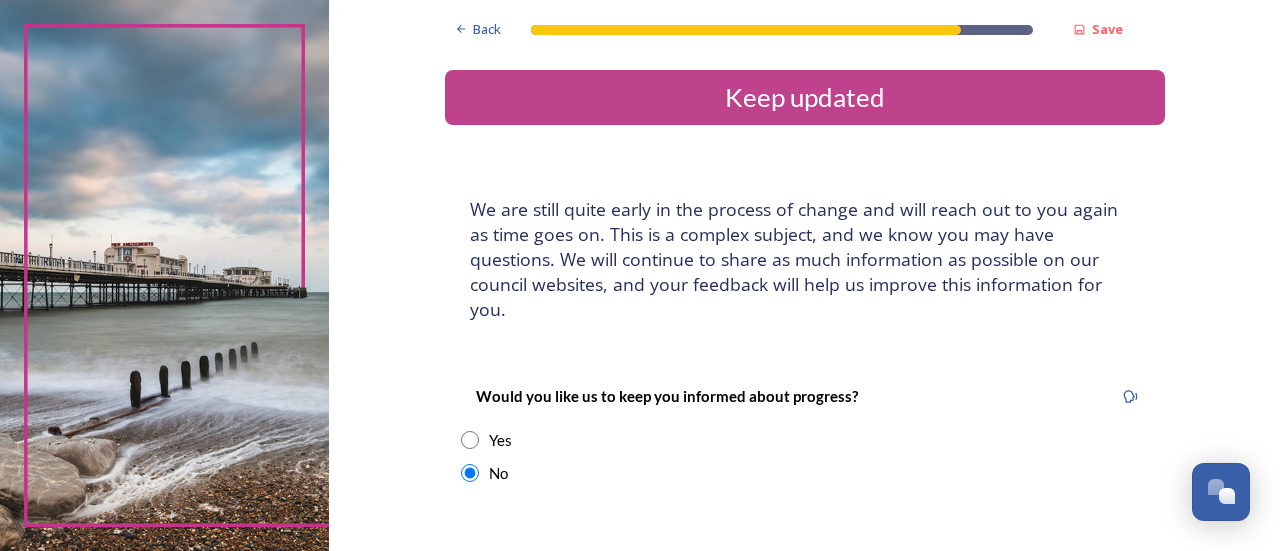 scroll, scrollTop: 332, scrollLeft: 0, axis: vertical 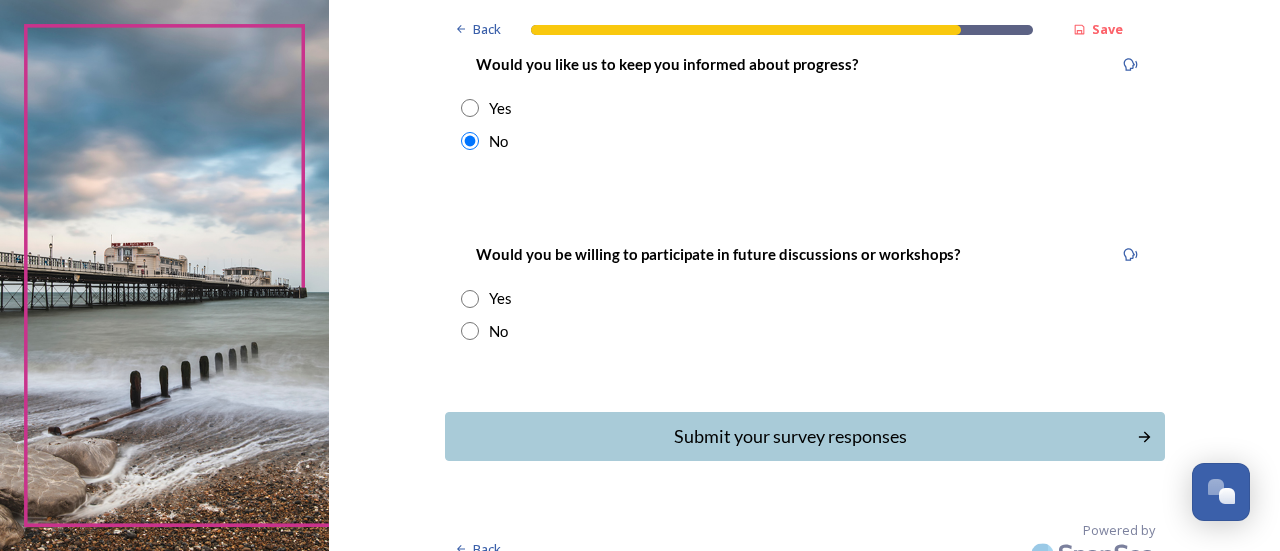 click on "No" at bounding box center [498, 331] 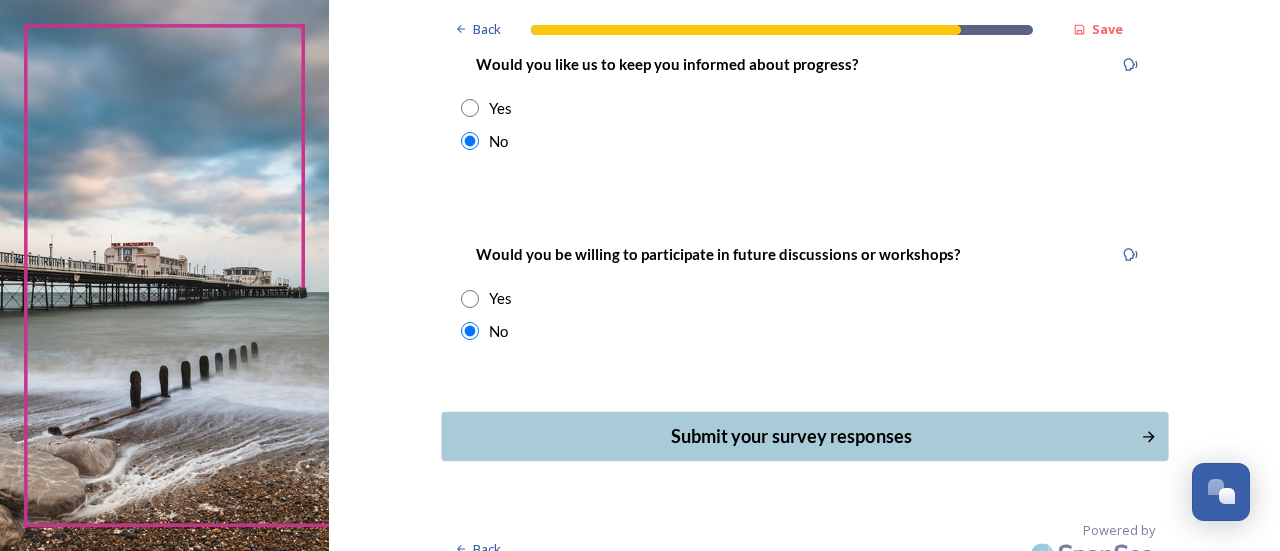click on "Submit your survey responses" at bounding box center [790, 436] 